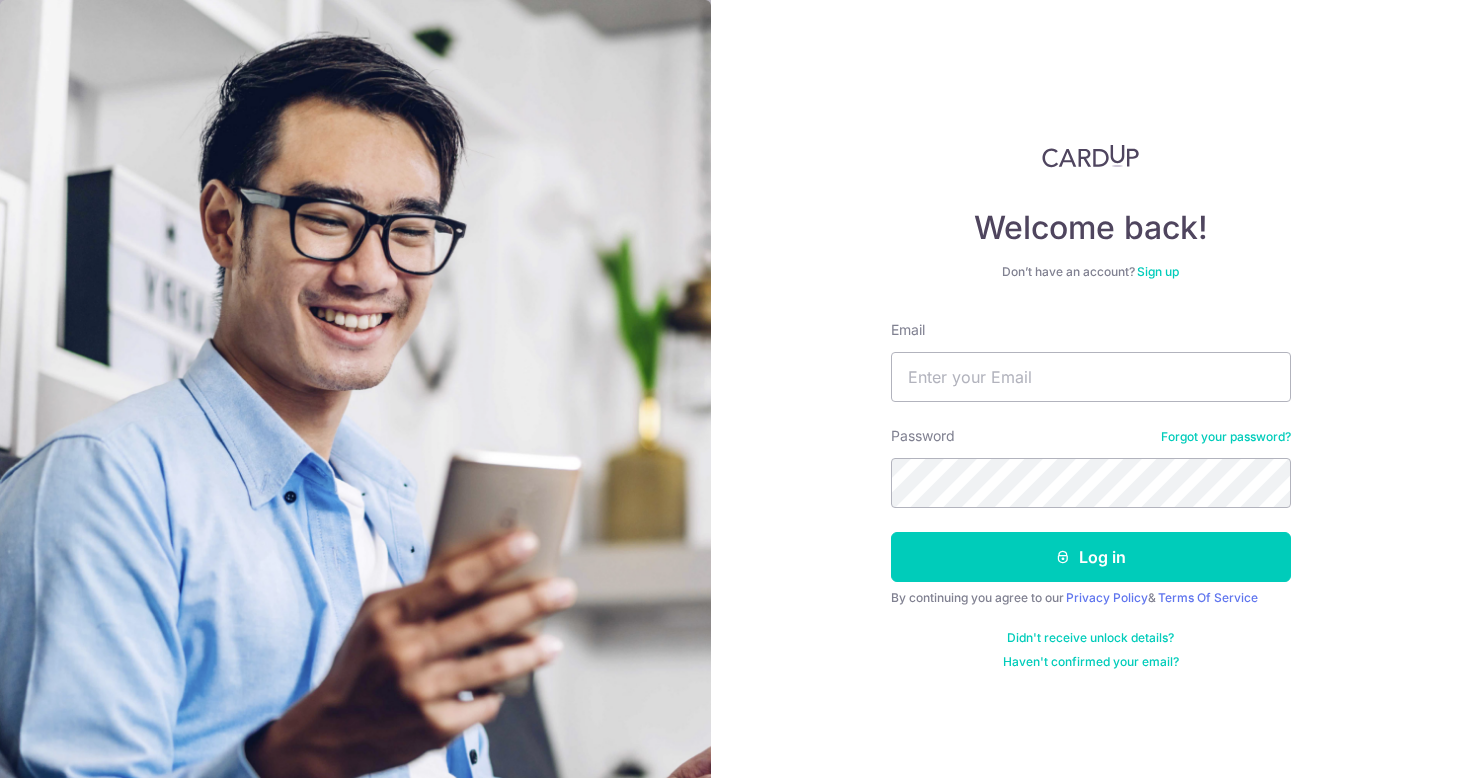 scroll, scrollTop: 0, scrollLeft: 0, axis: both 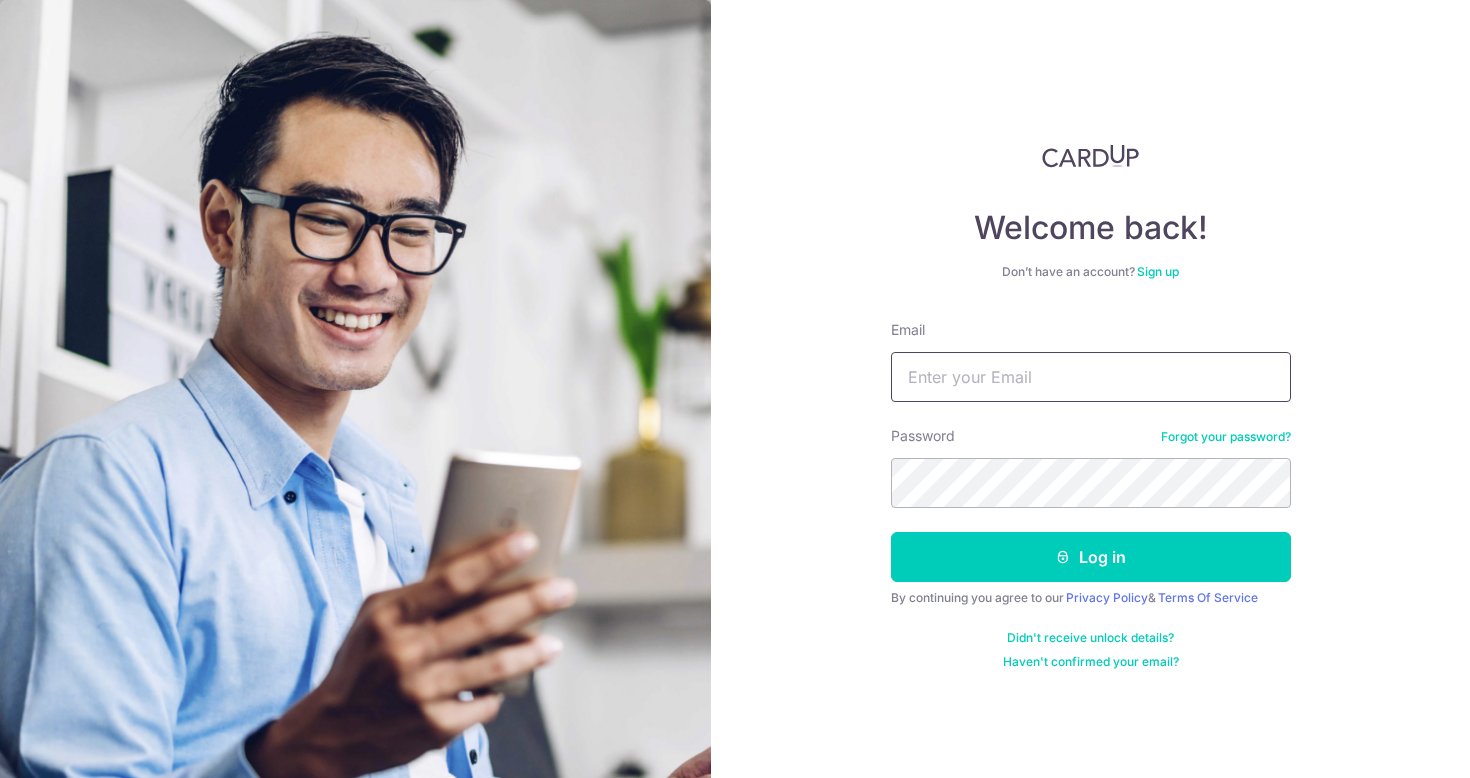 click on "Email" at bounding box center [1091, 377] 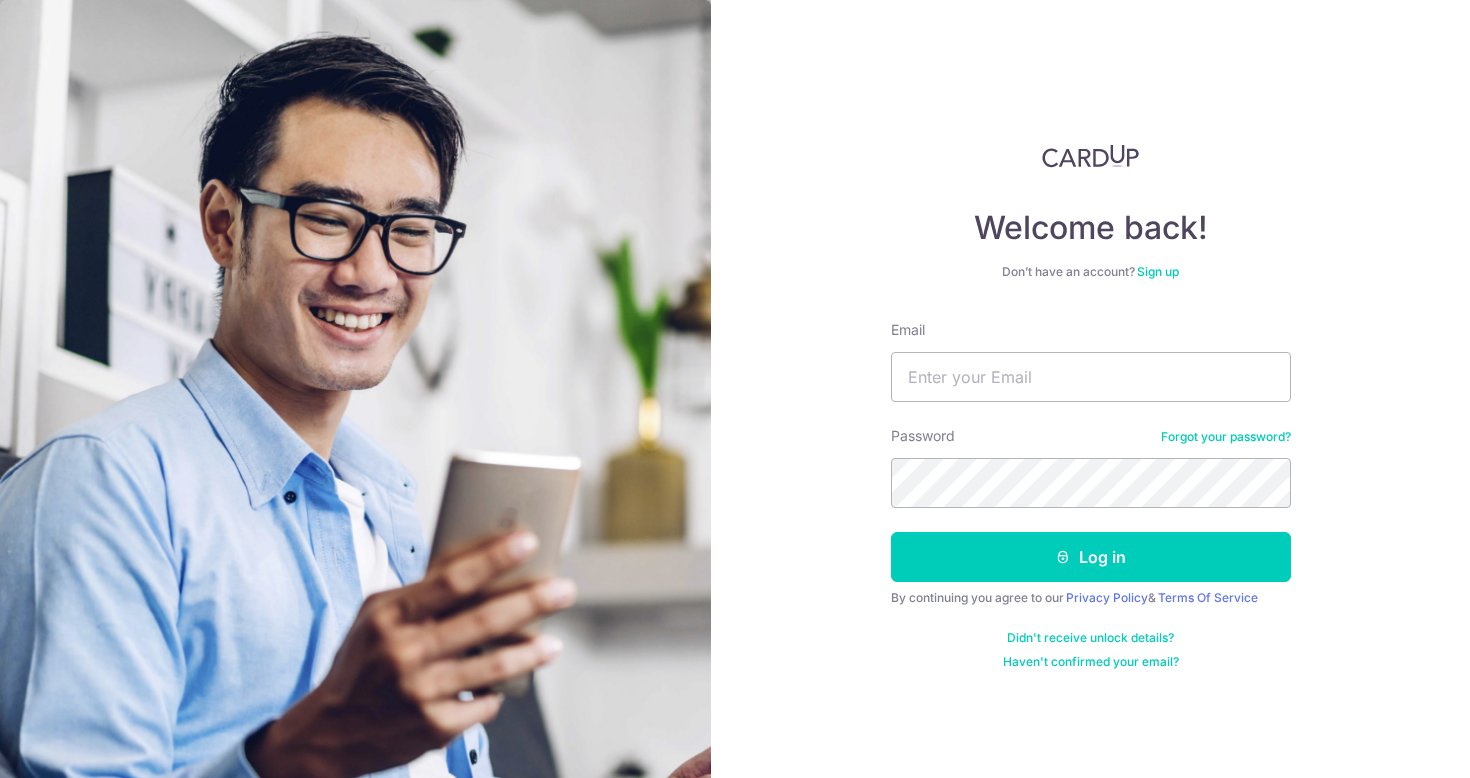 type on "yuqian95@gmail.com" 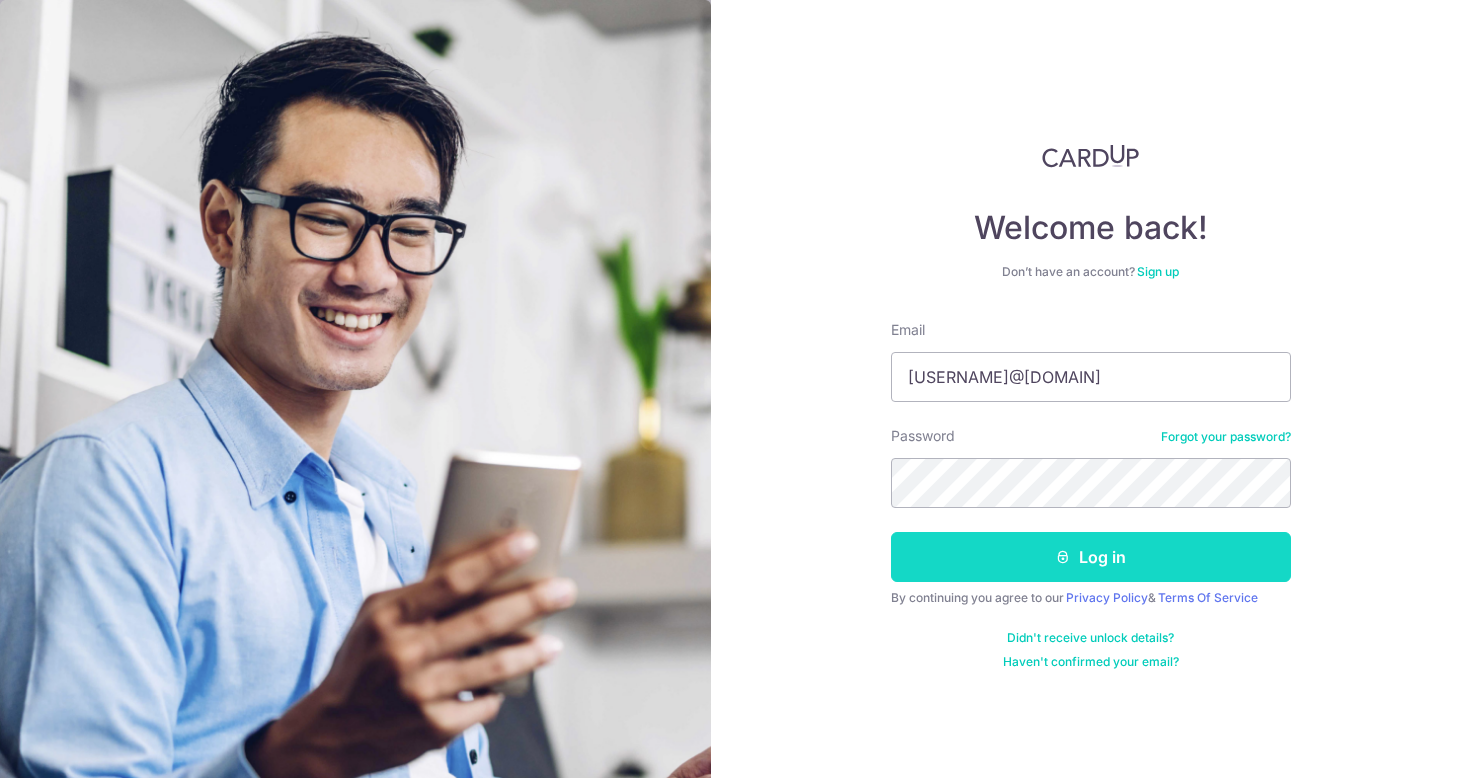 click on "Log in" at bounding box center (1091, 557) 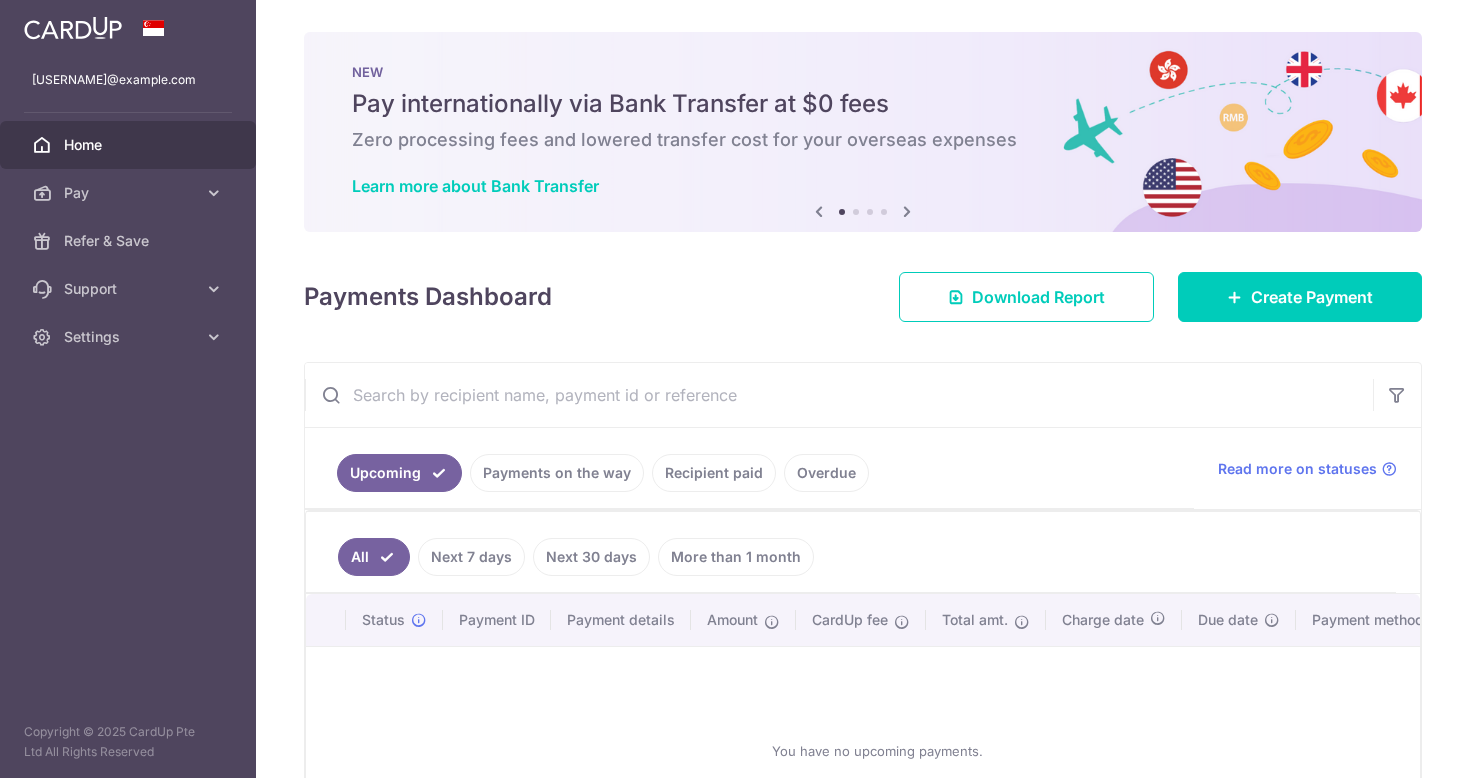 scroll, scrollTop: 0, scrollLeft: 0, axis: both 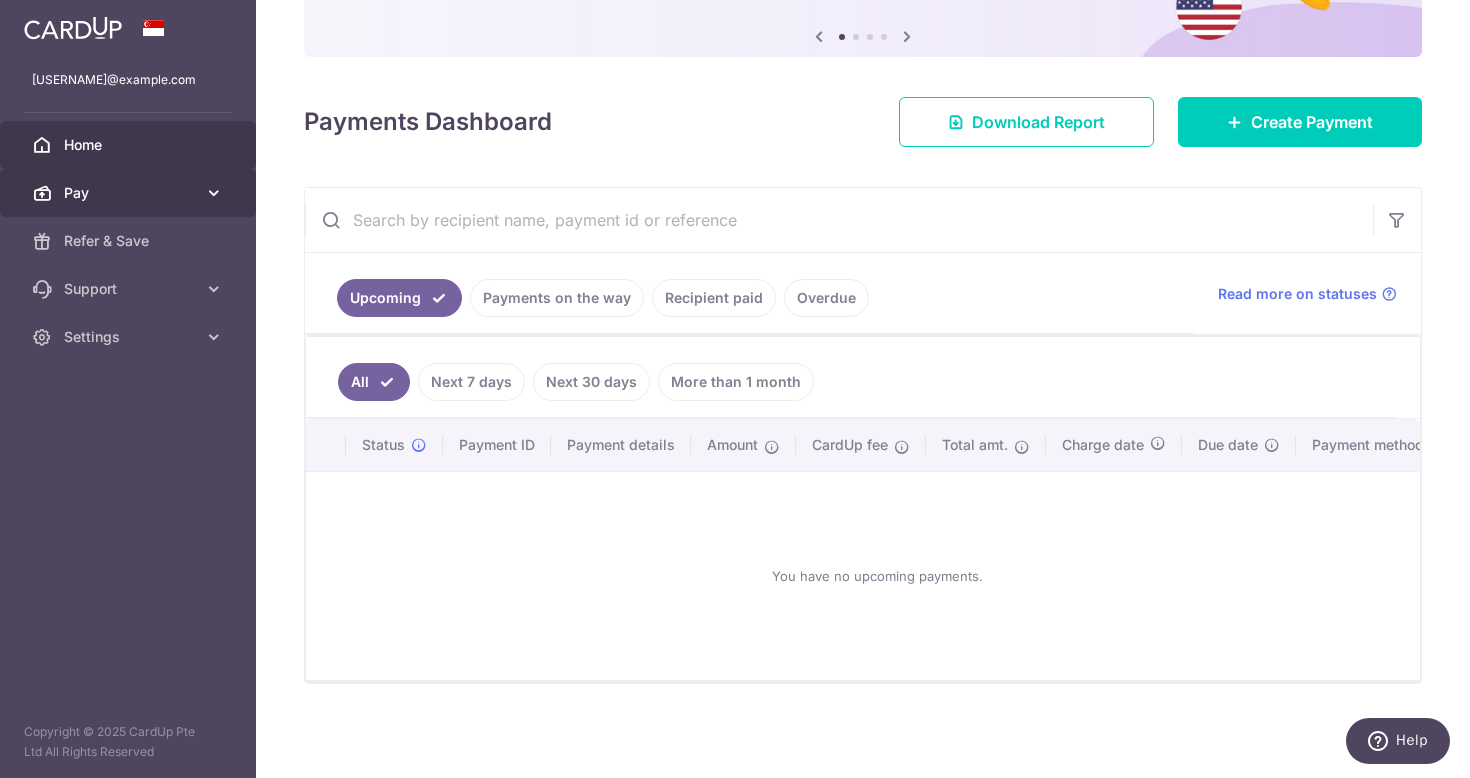 click on "Pay" at bounding box center [130, 193] 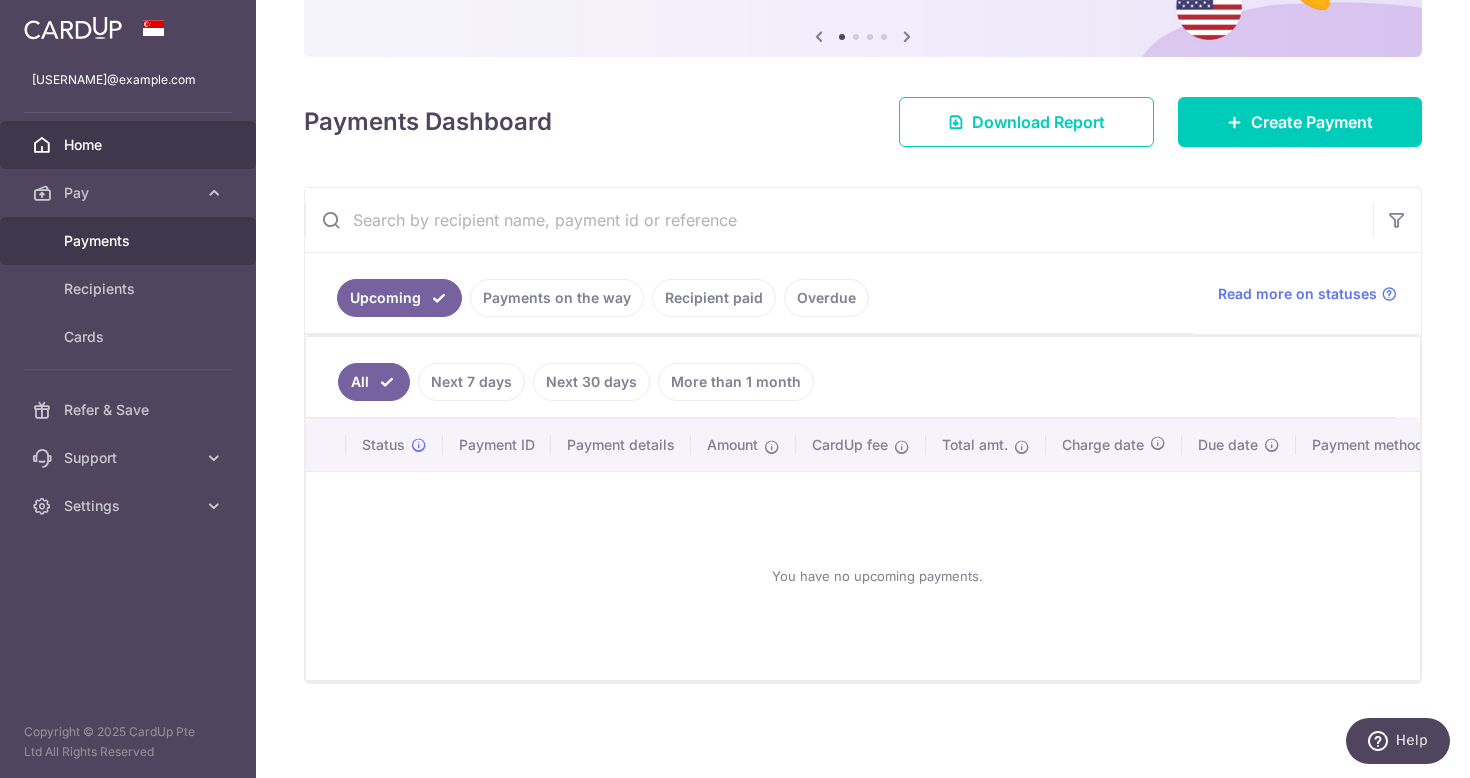 click on "Payments" at bounding box center (128, 241) 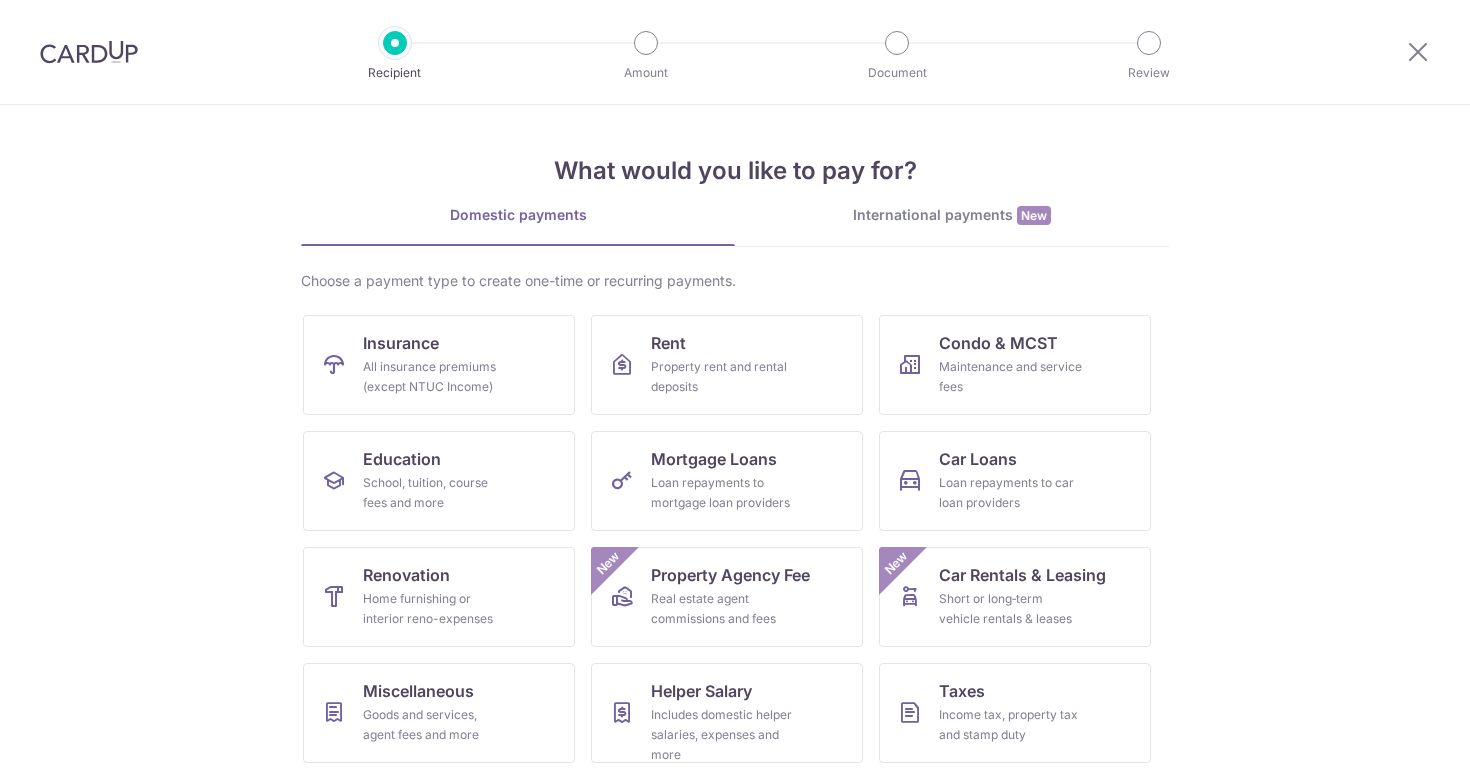 scroll, scrollTop: 0, scrollLeft: 0, axis: both 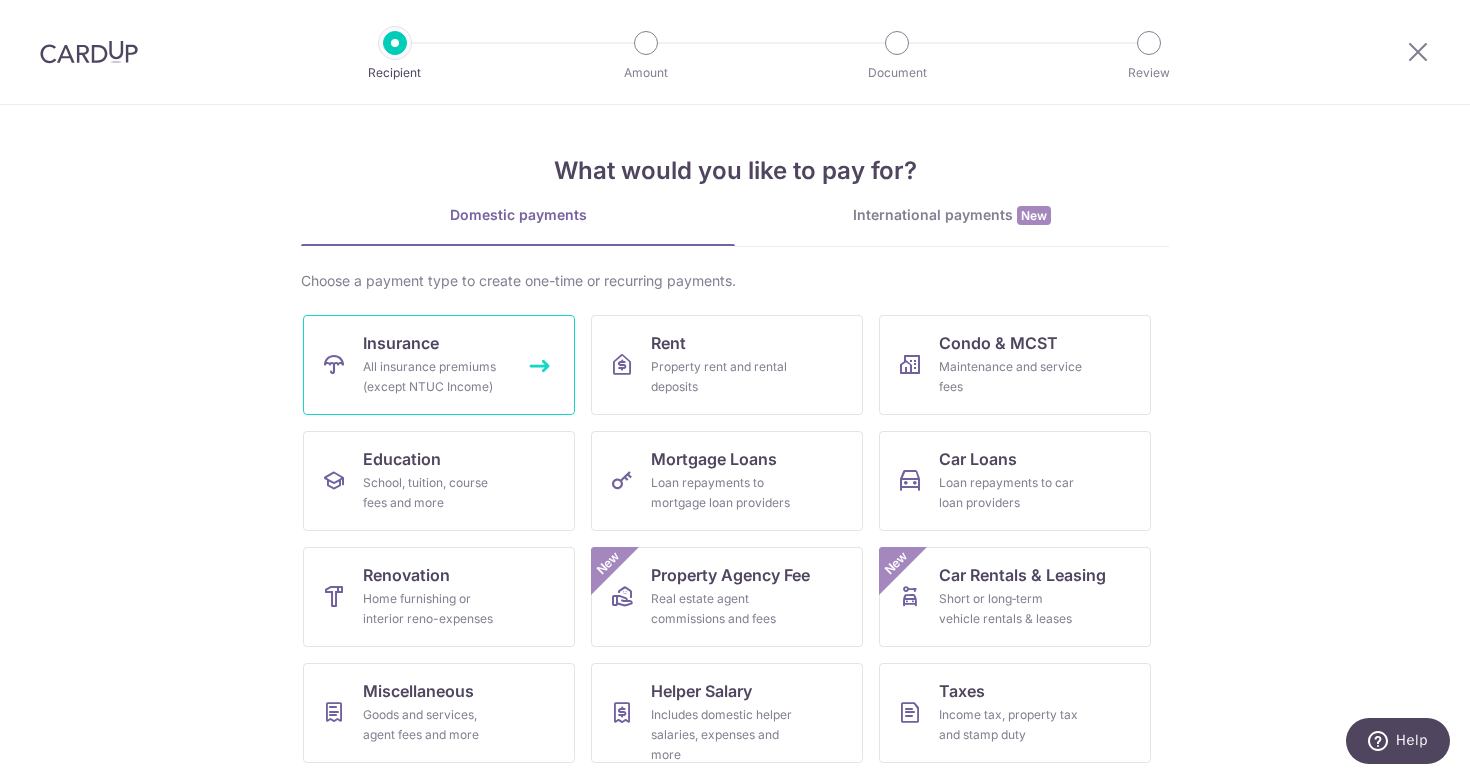click on "All insurance premiums (except NTUC Income)" at bounding box center [435, 377] 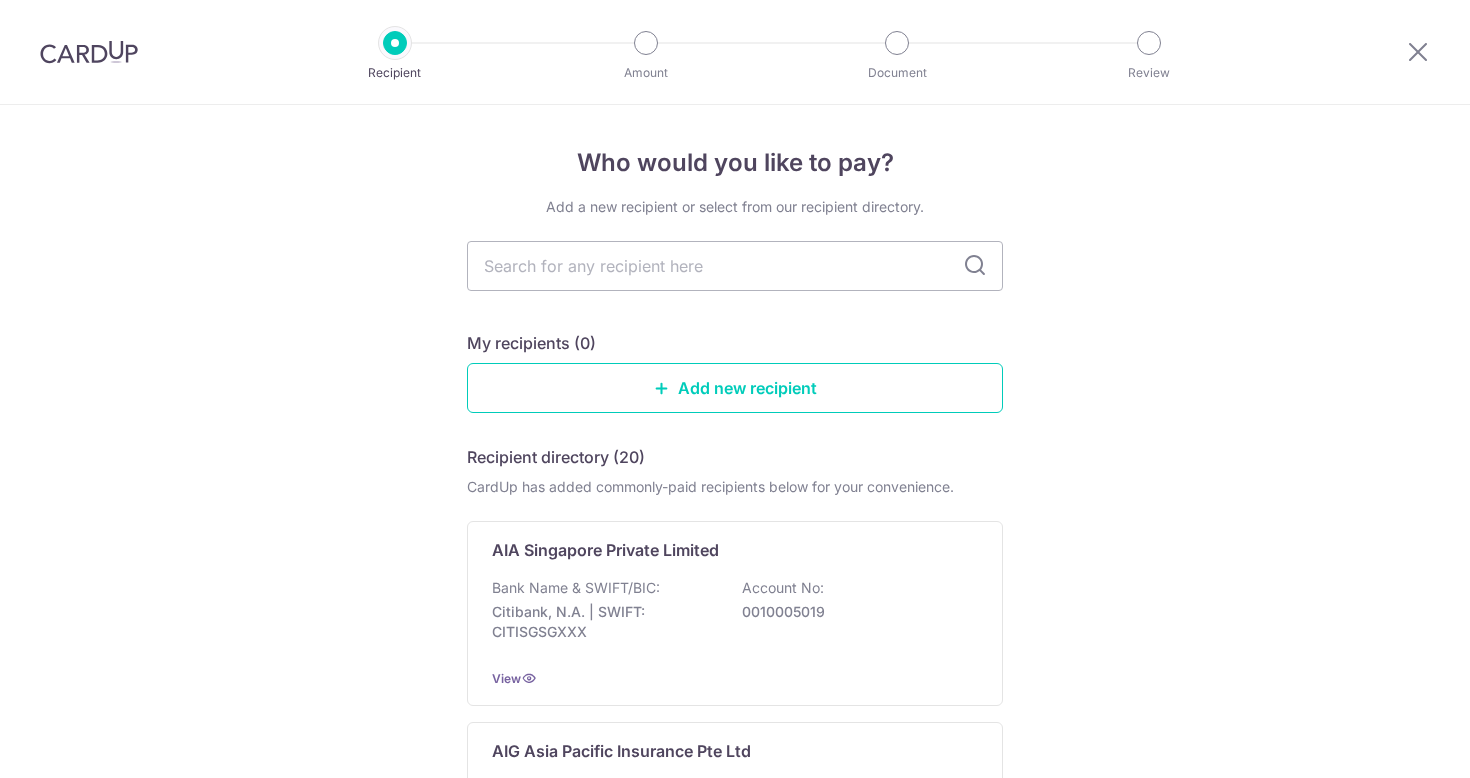 scroll, scrollTop: 0, scrollLeft: 0, axis: both 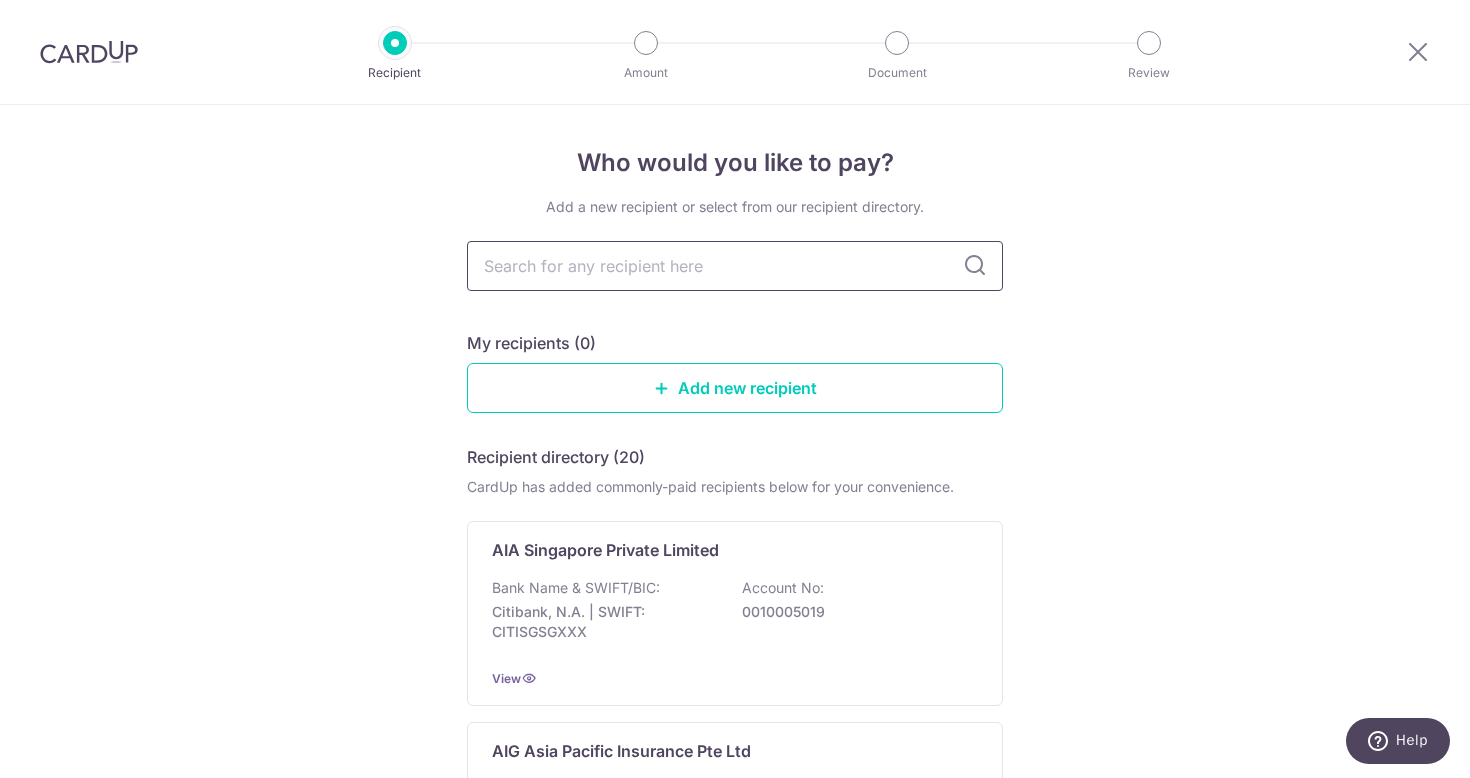 click at bounding box center (735, 266) 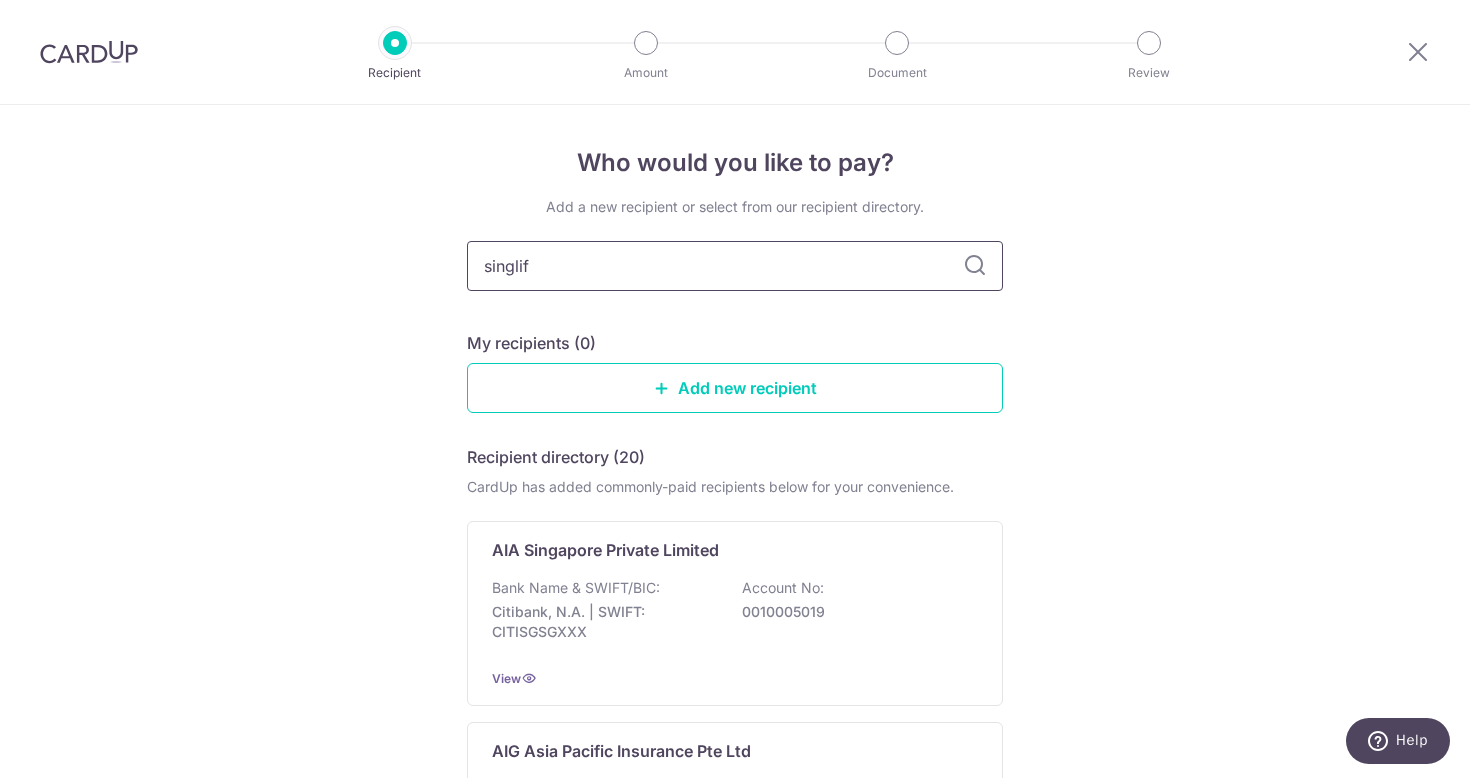 type on "singlife" 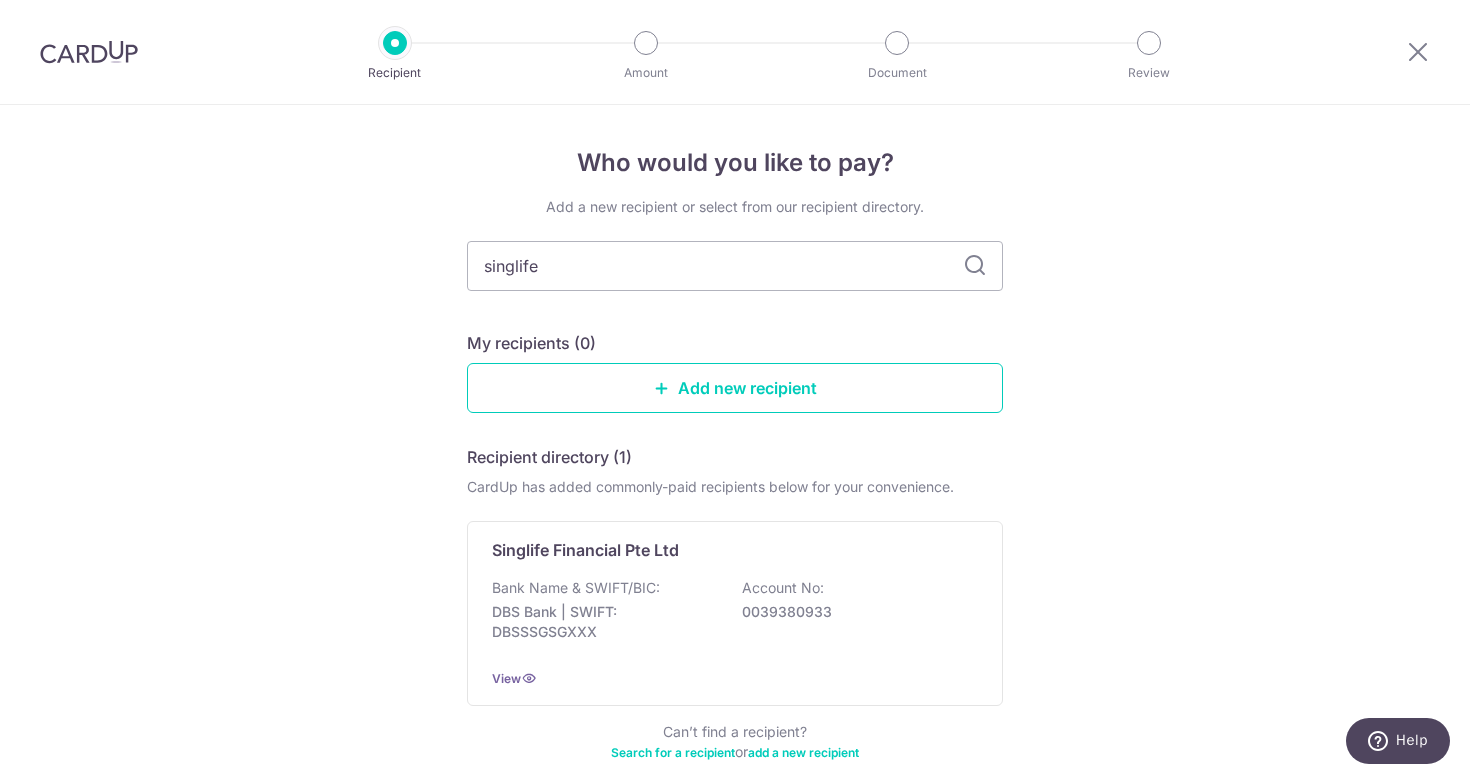 click on "singlife" at bounding box center [735, 266] 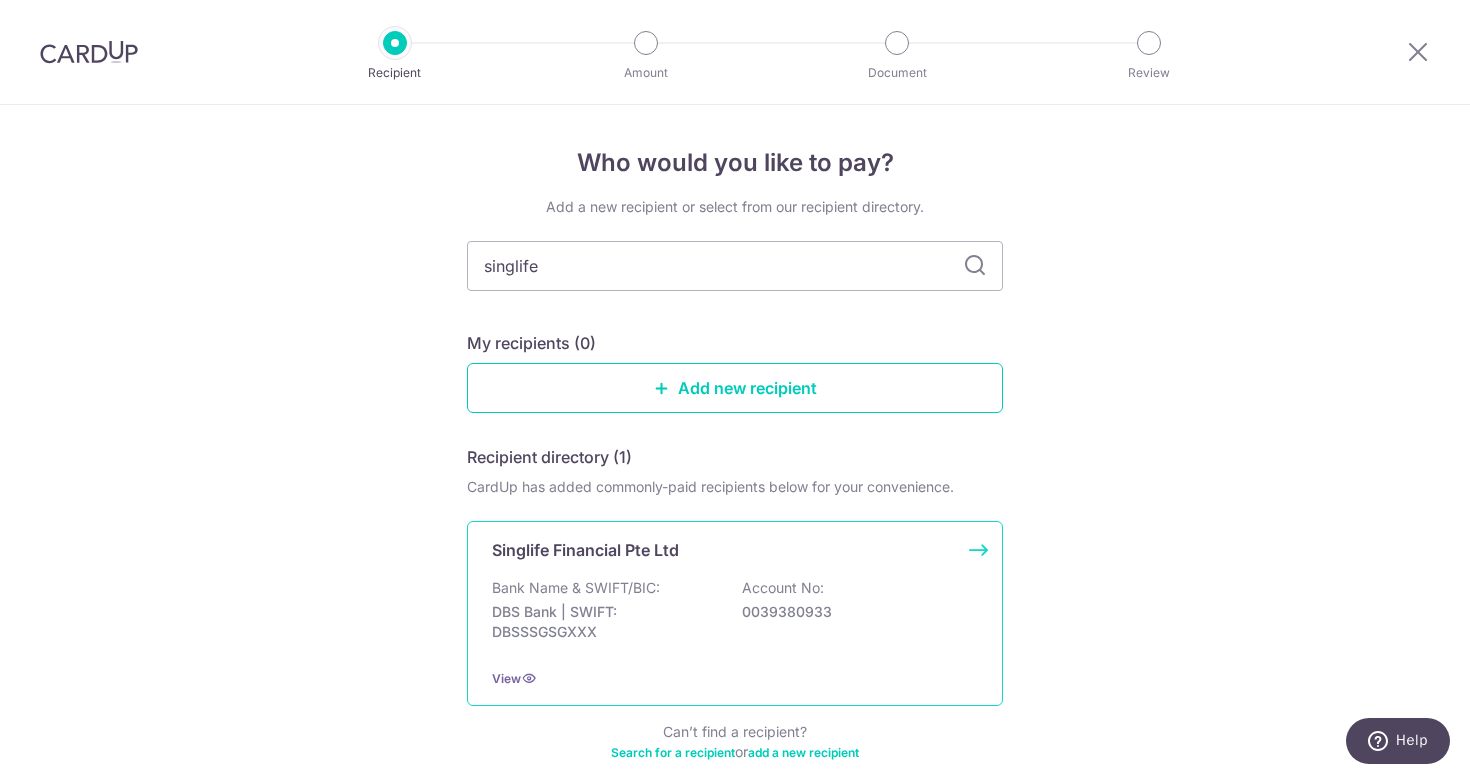 click on "DBS Bank | SWIFT: DBSSSGSGXXX" at bounding box center [604, 622] 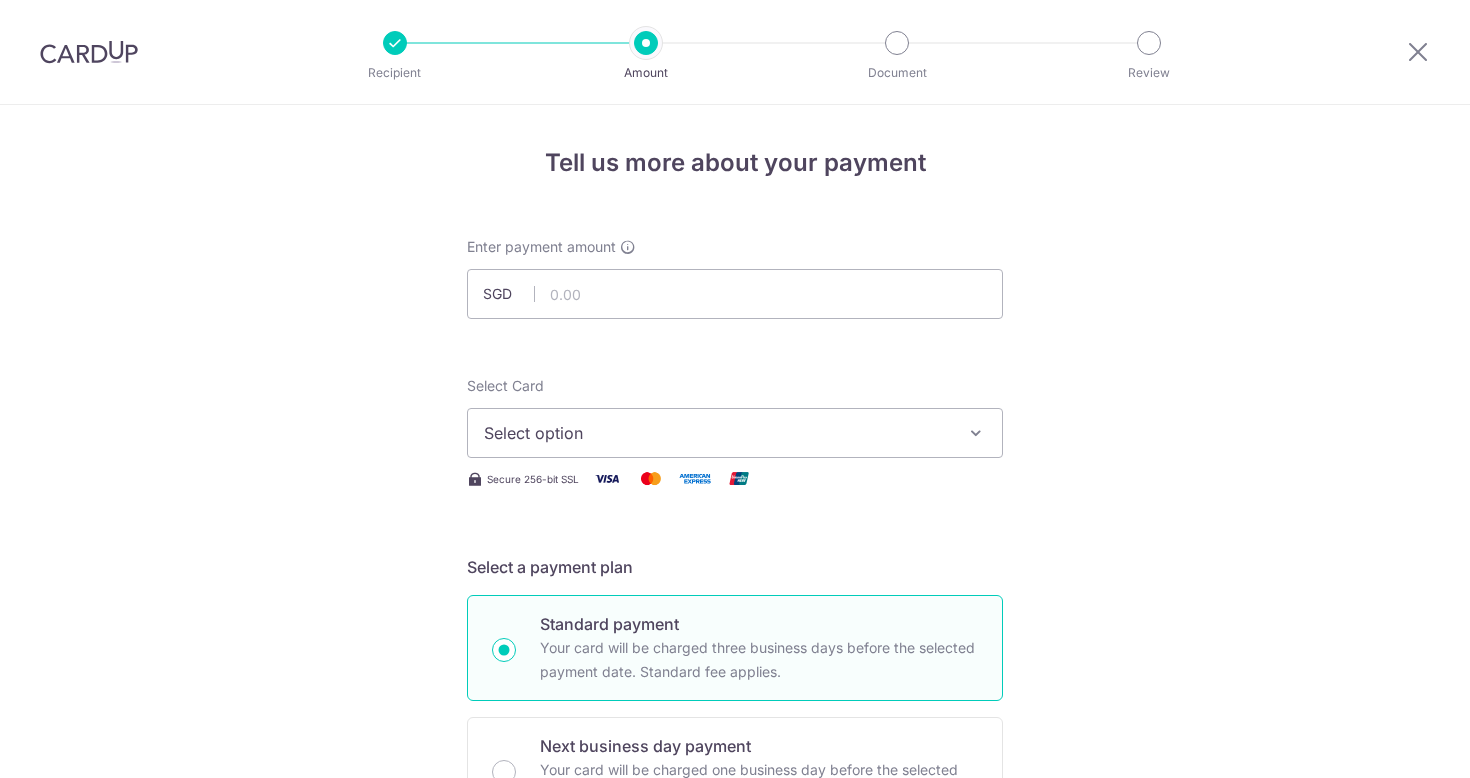 scroll, scrollTop: 0, scrollLeft: 0, axis: both 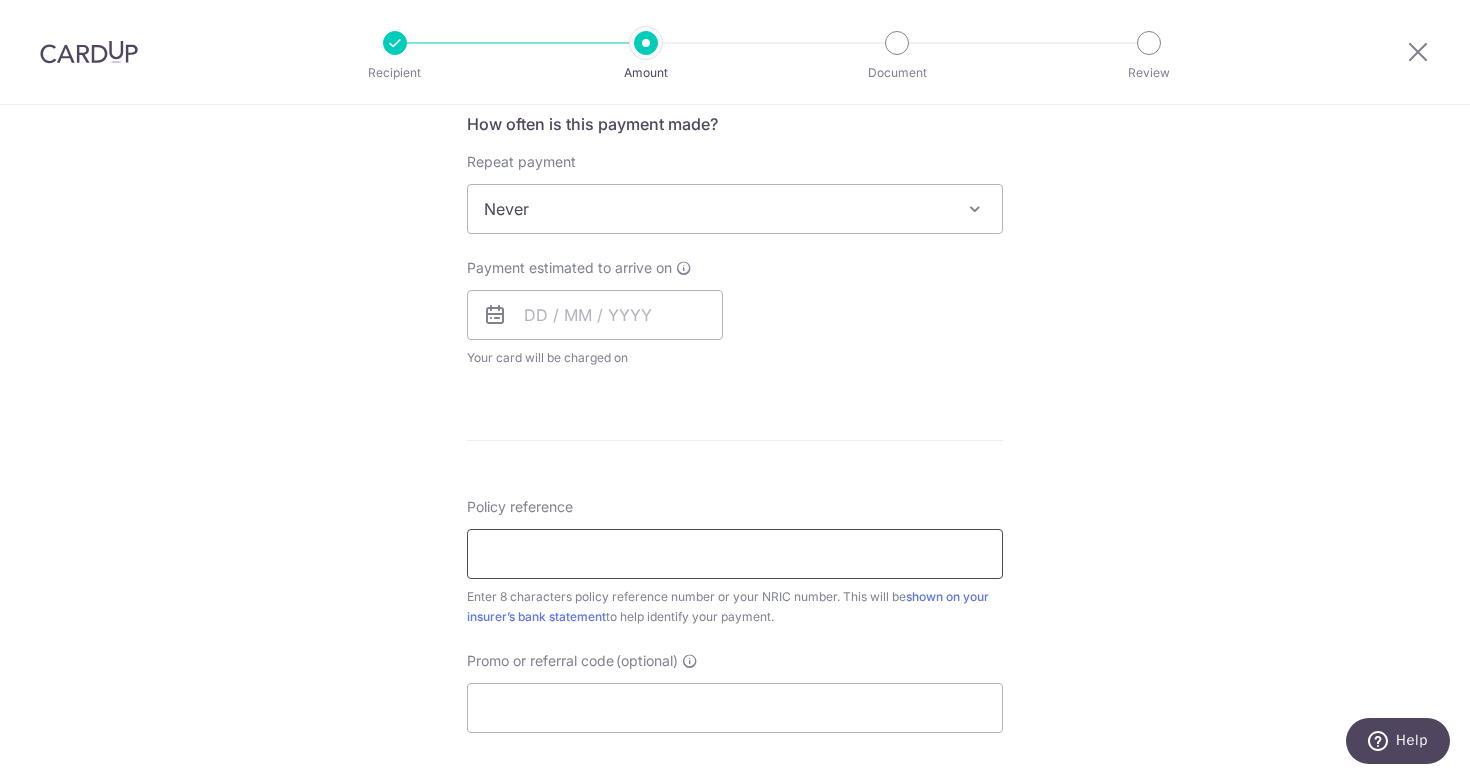 click on "Policy reference" at bounding box center [735, 554] 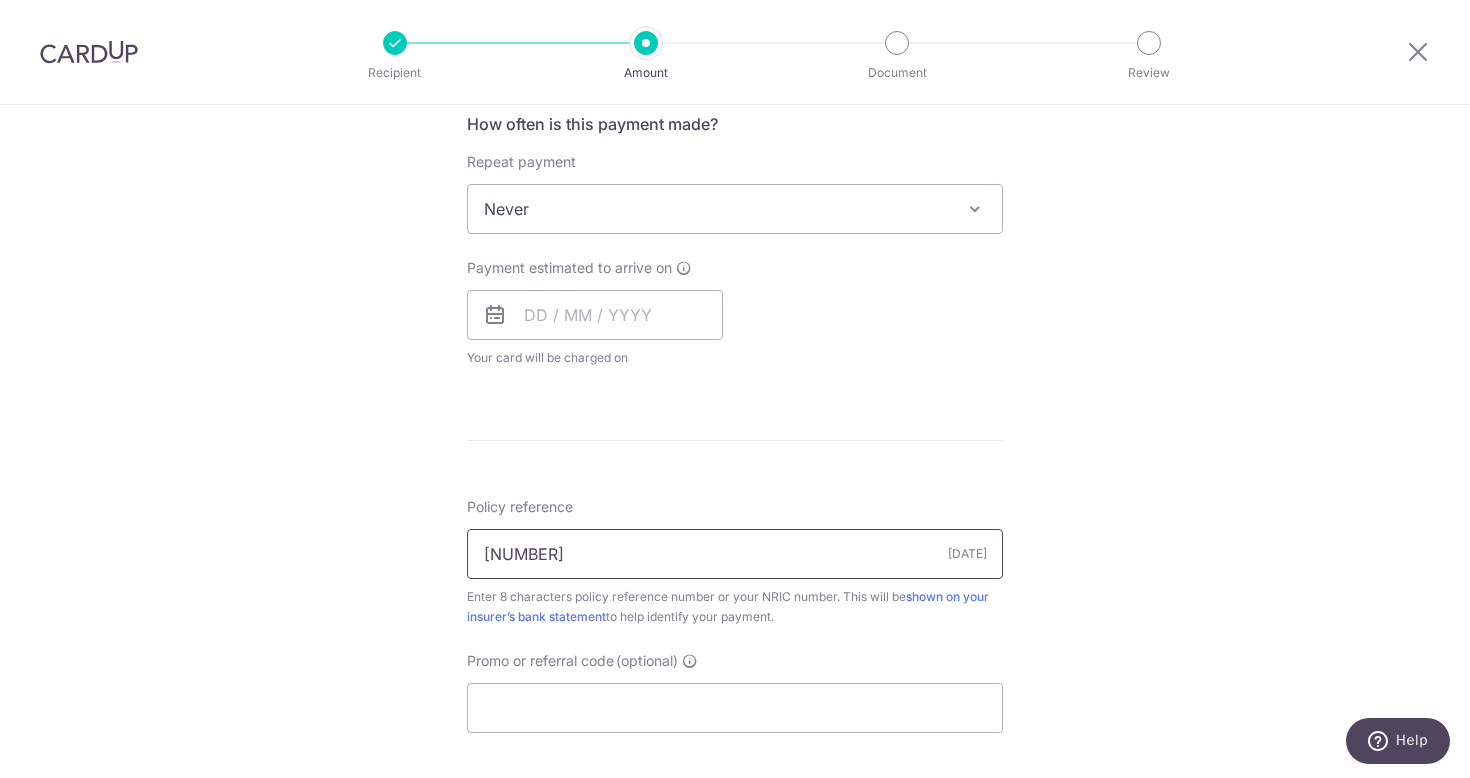 type on "07315937" 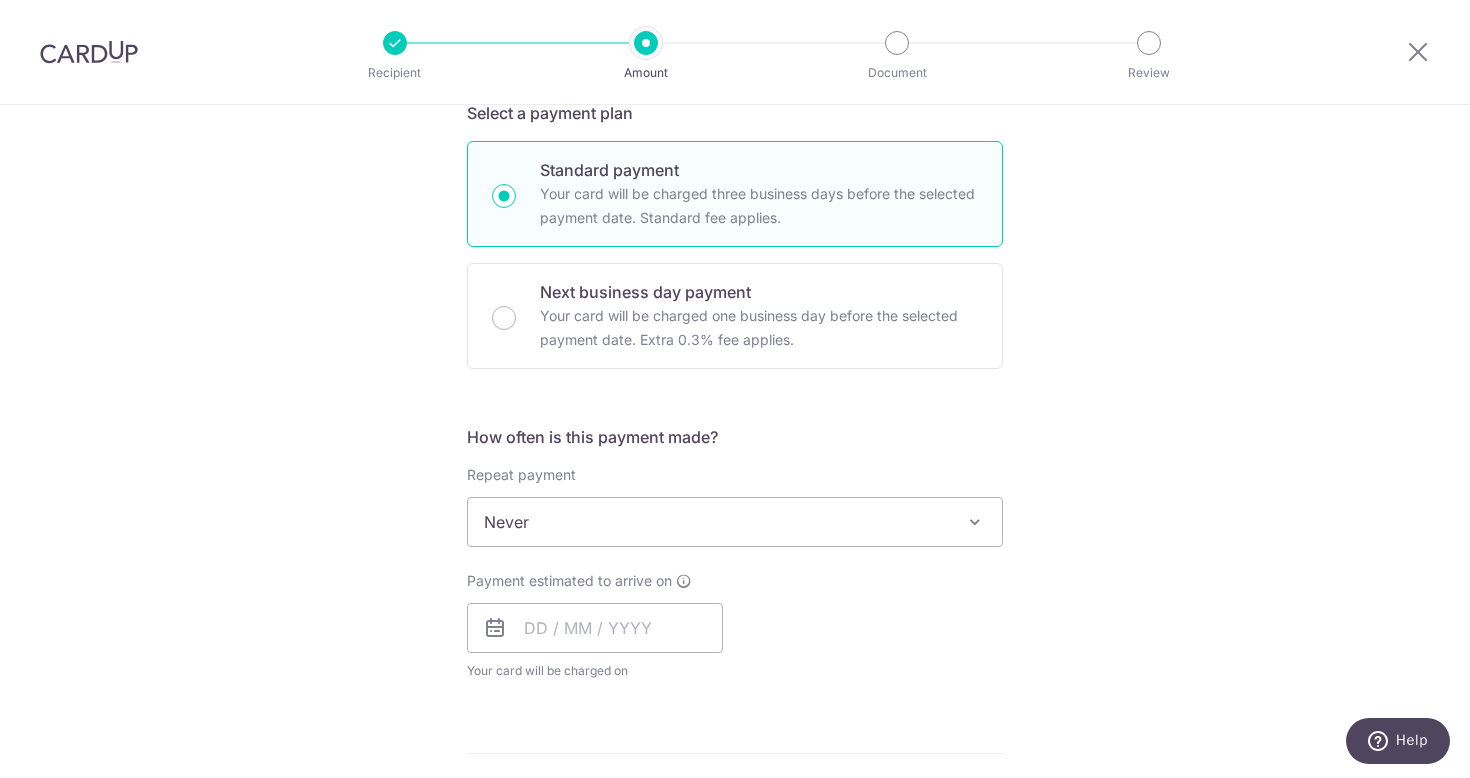 scroll, scrollTop: 0, scrollLeft: 0, axis: both 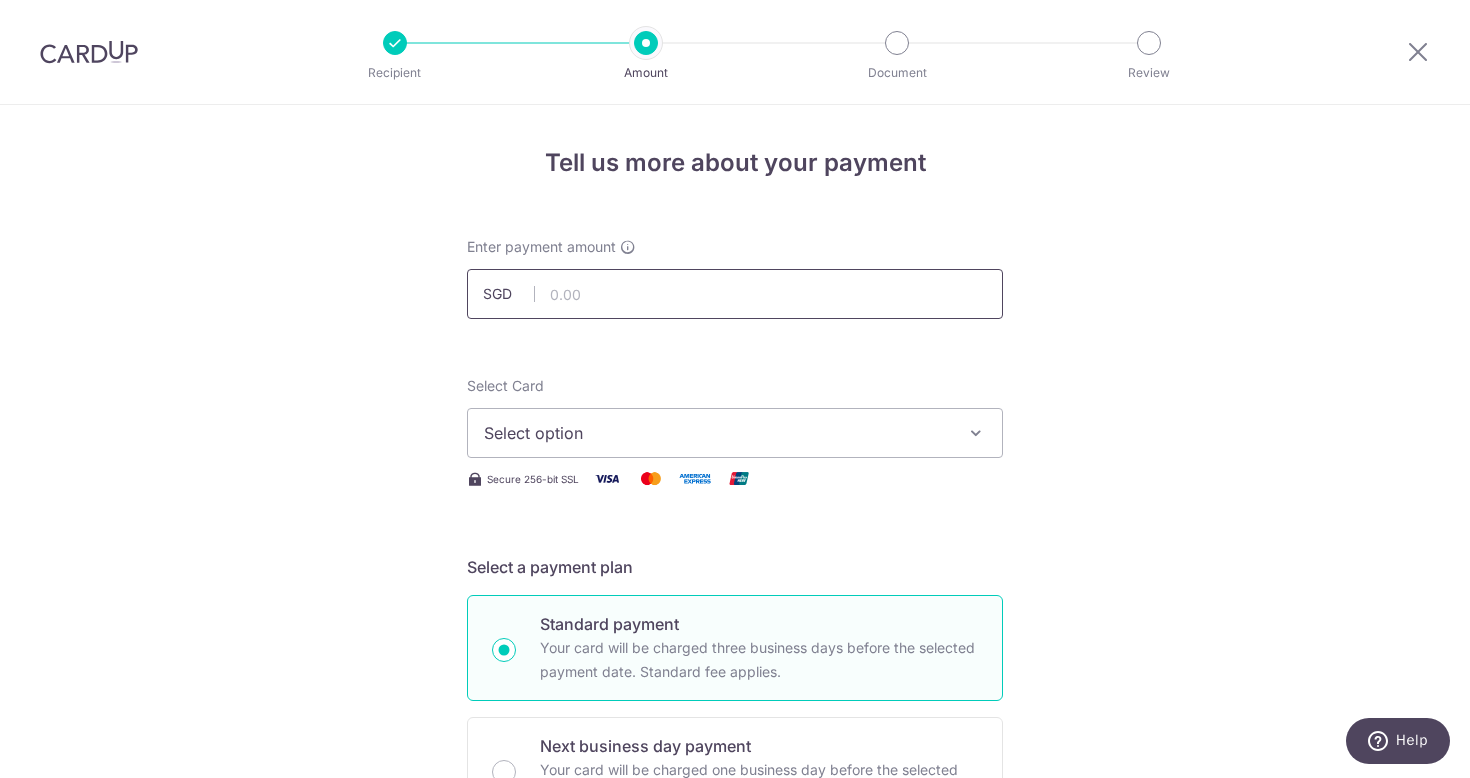 click at bounding box center [735, 294] 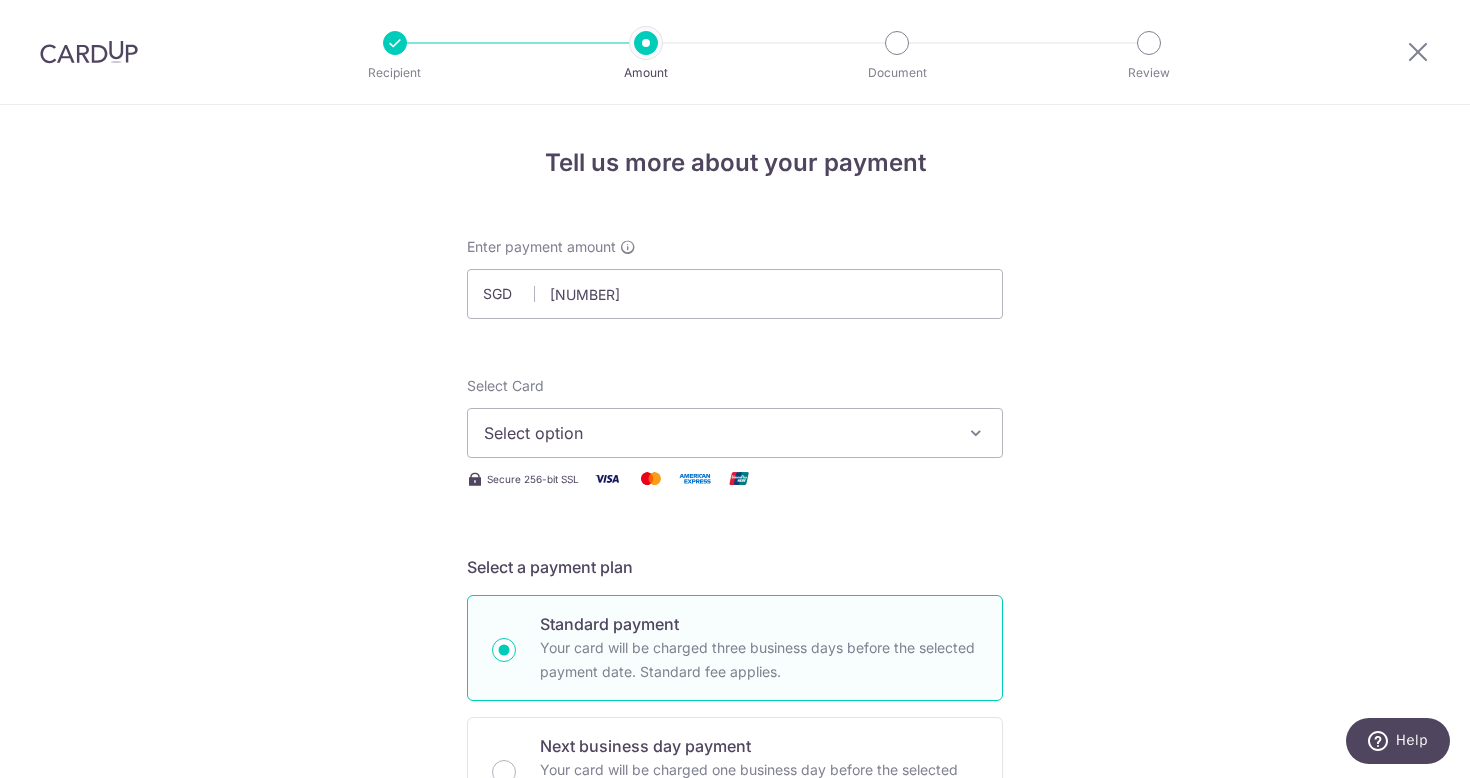 type on "1,823.00" 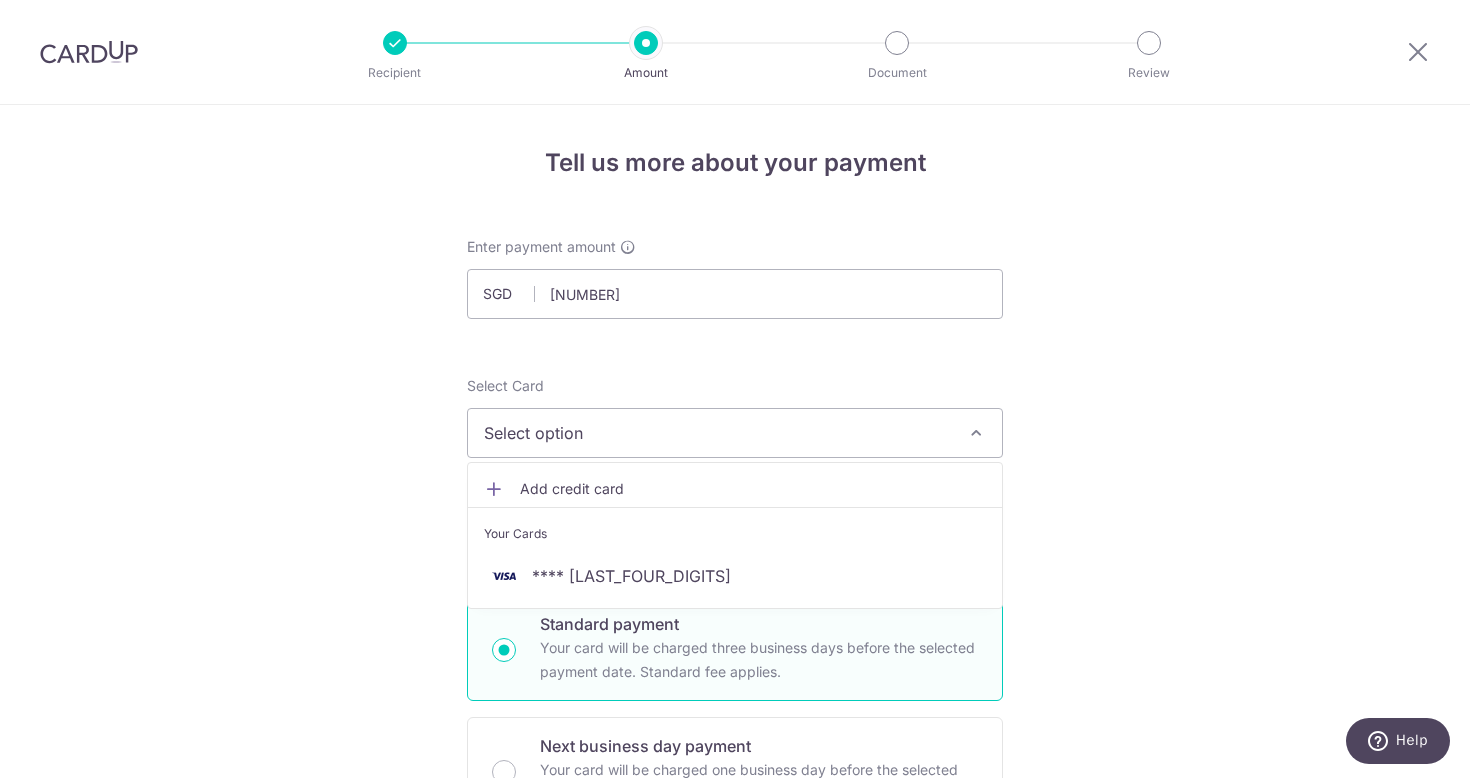 click on "Add credit card" at bounding box center [753, 489] 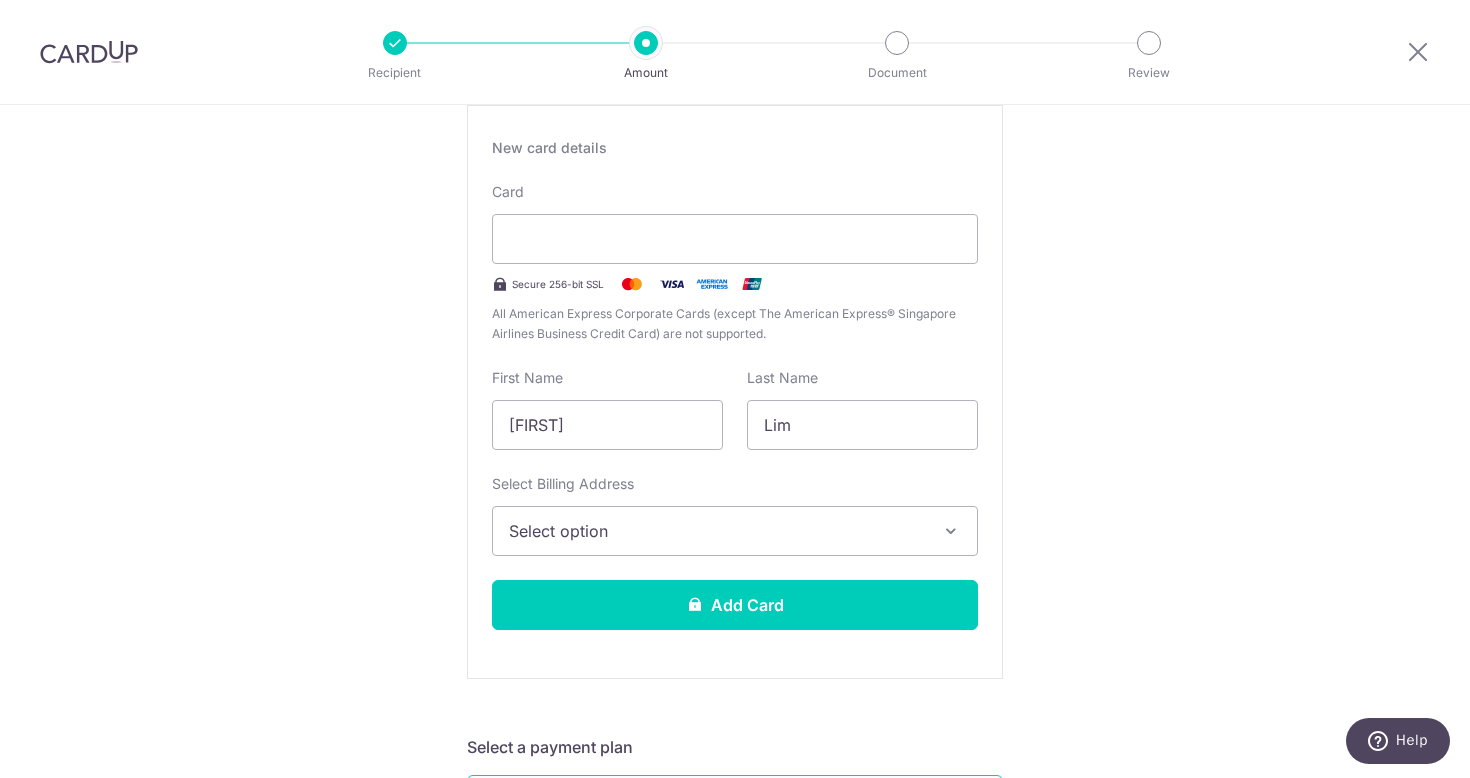 scroll, scrollTop: 352, scrollLeft: 0, axis: vertical 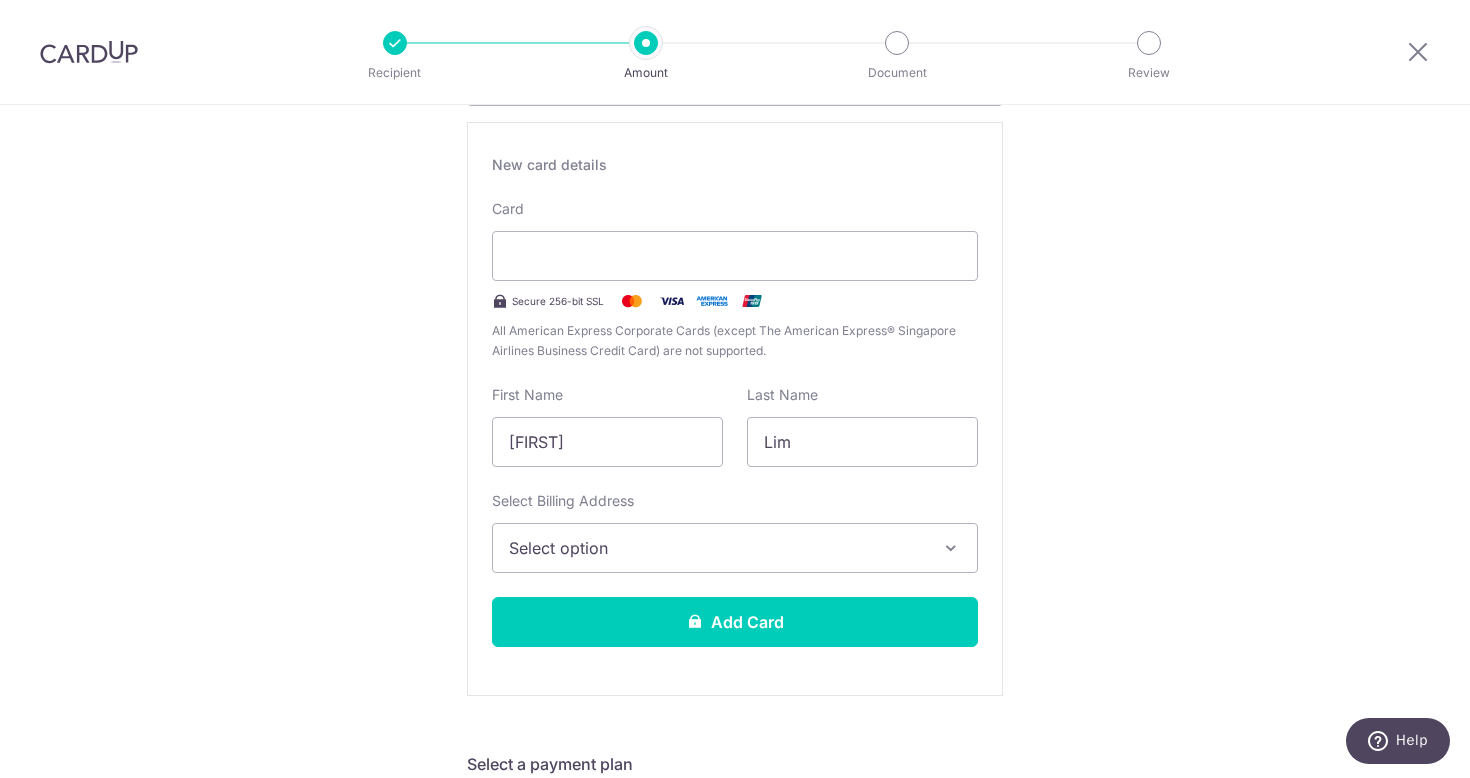 click on "Select option" at bounding box center (717, 548) 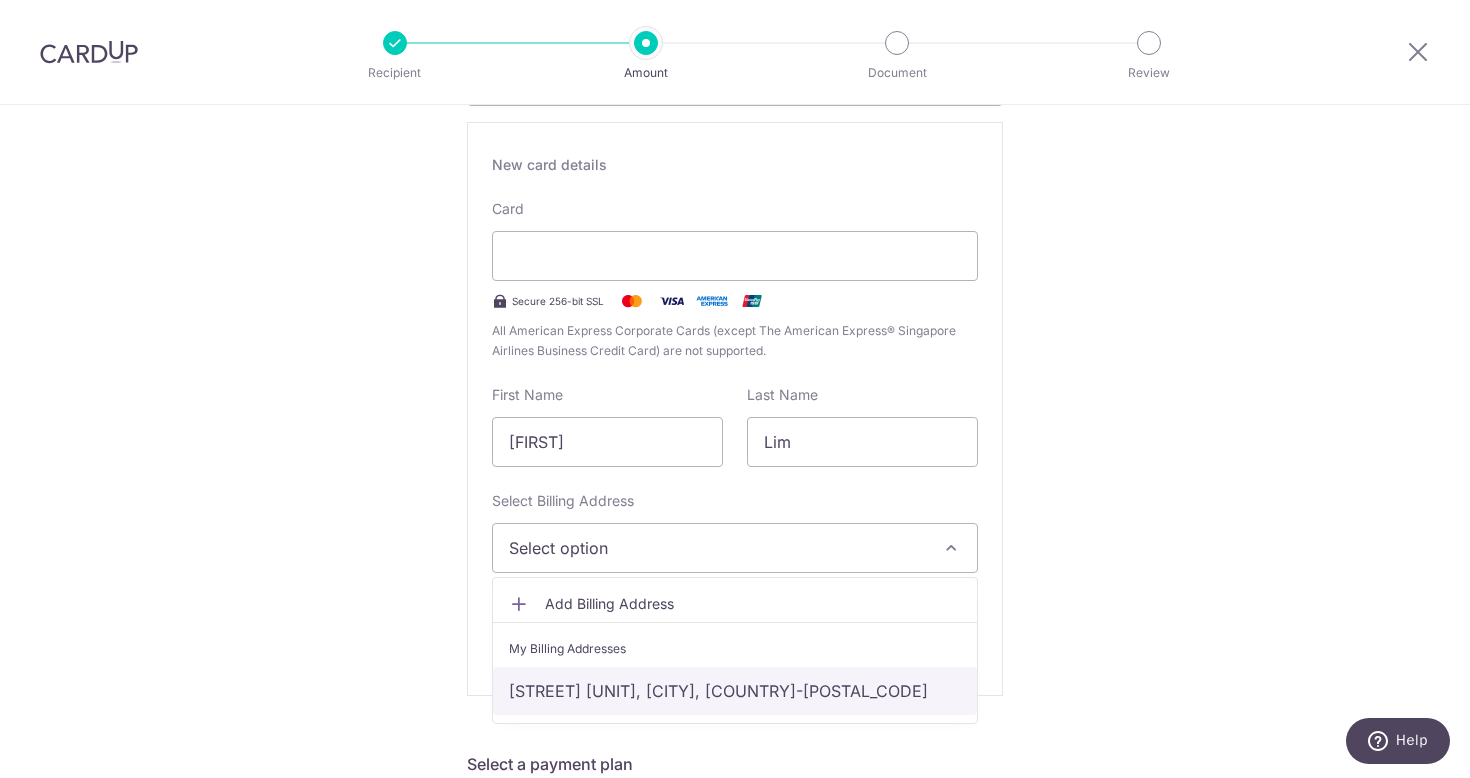click on "Blk 524 Hougang Ave 6 #04-137, Singapore, Singapore-530524" at bounding box center (735, 691) 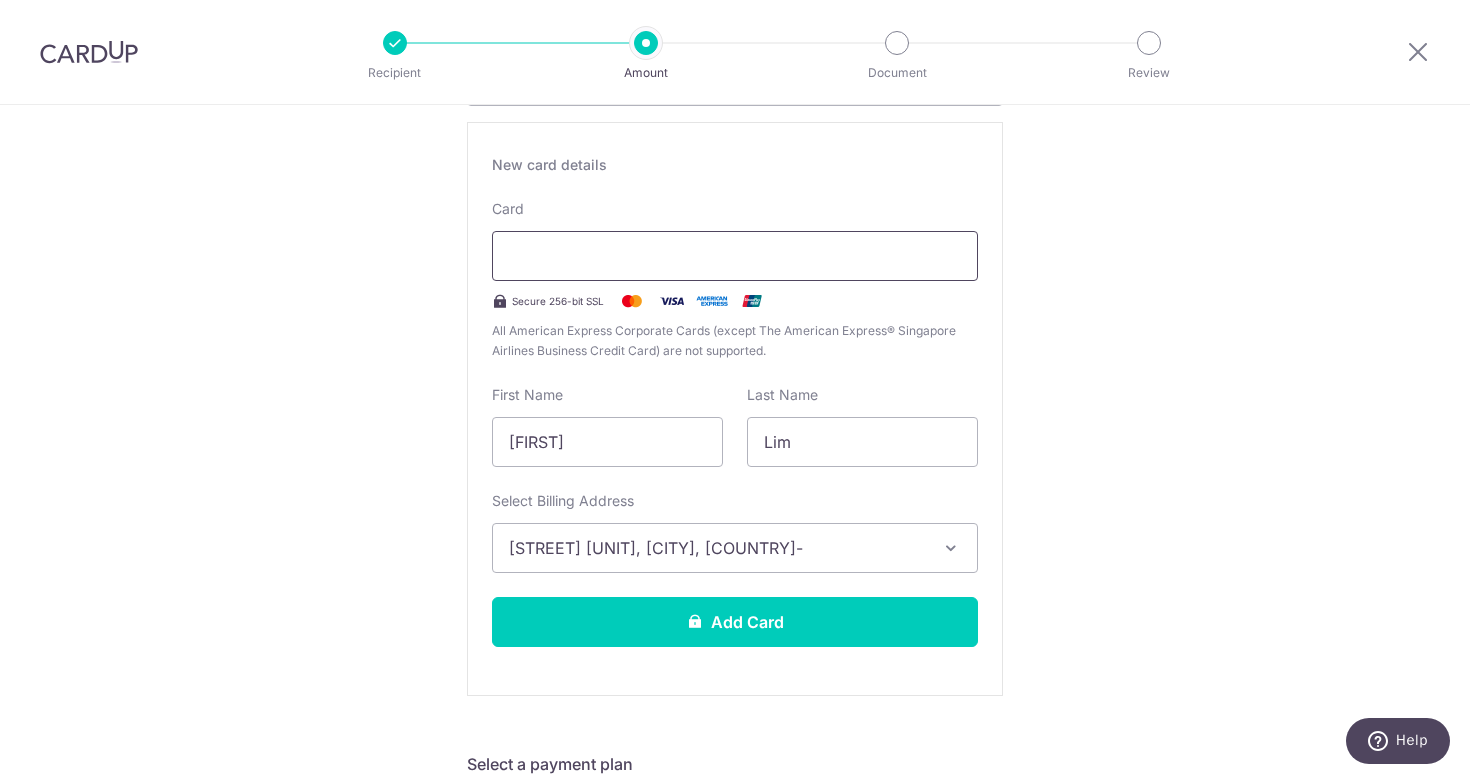 click at bounding box center (735, 256) 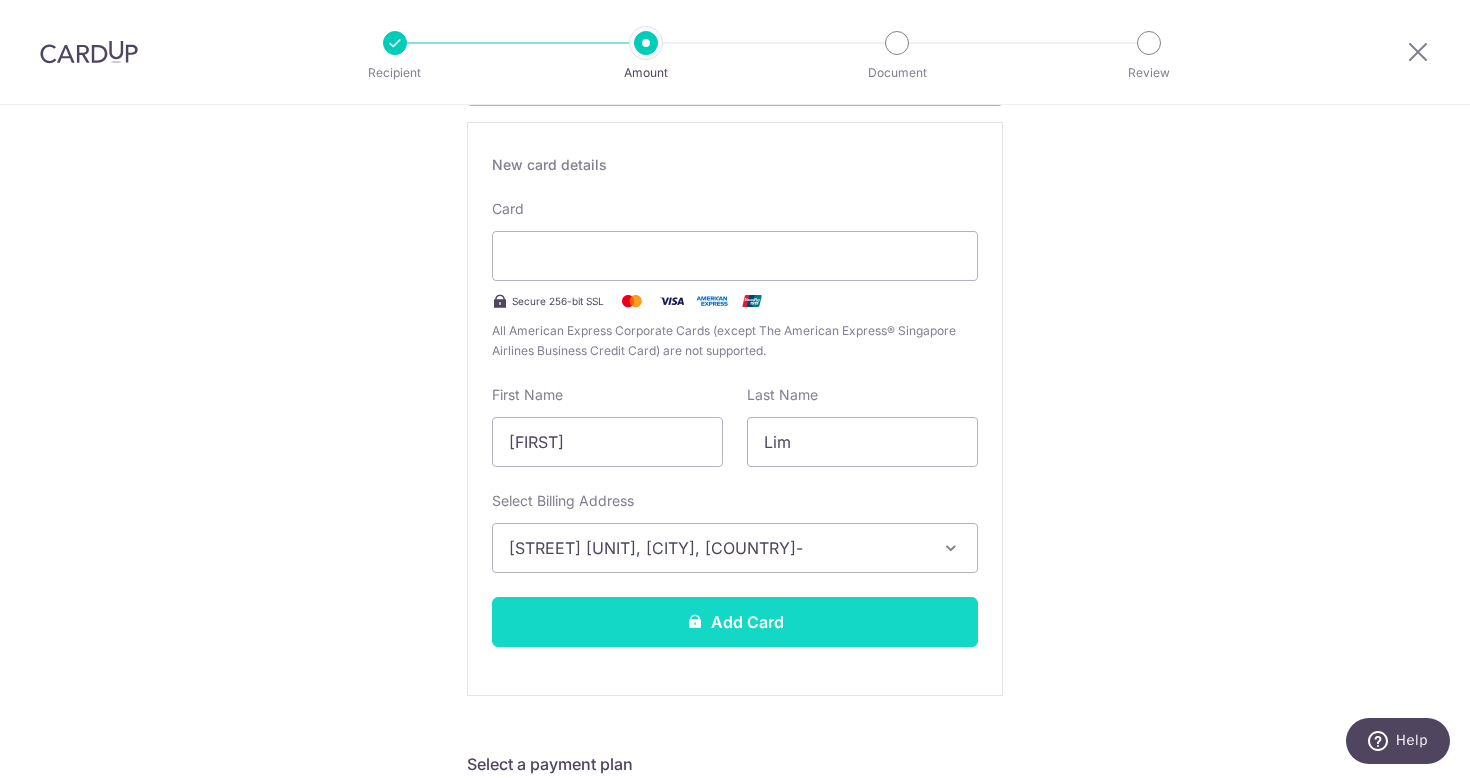 click on "Add Card" at bounding box center [735, 622] 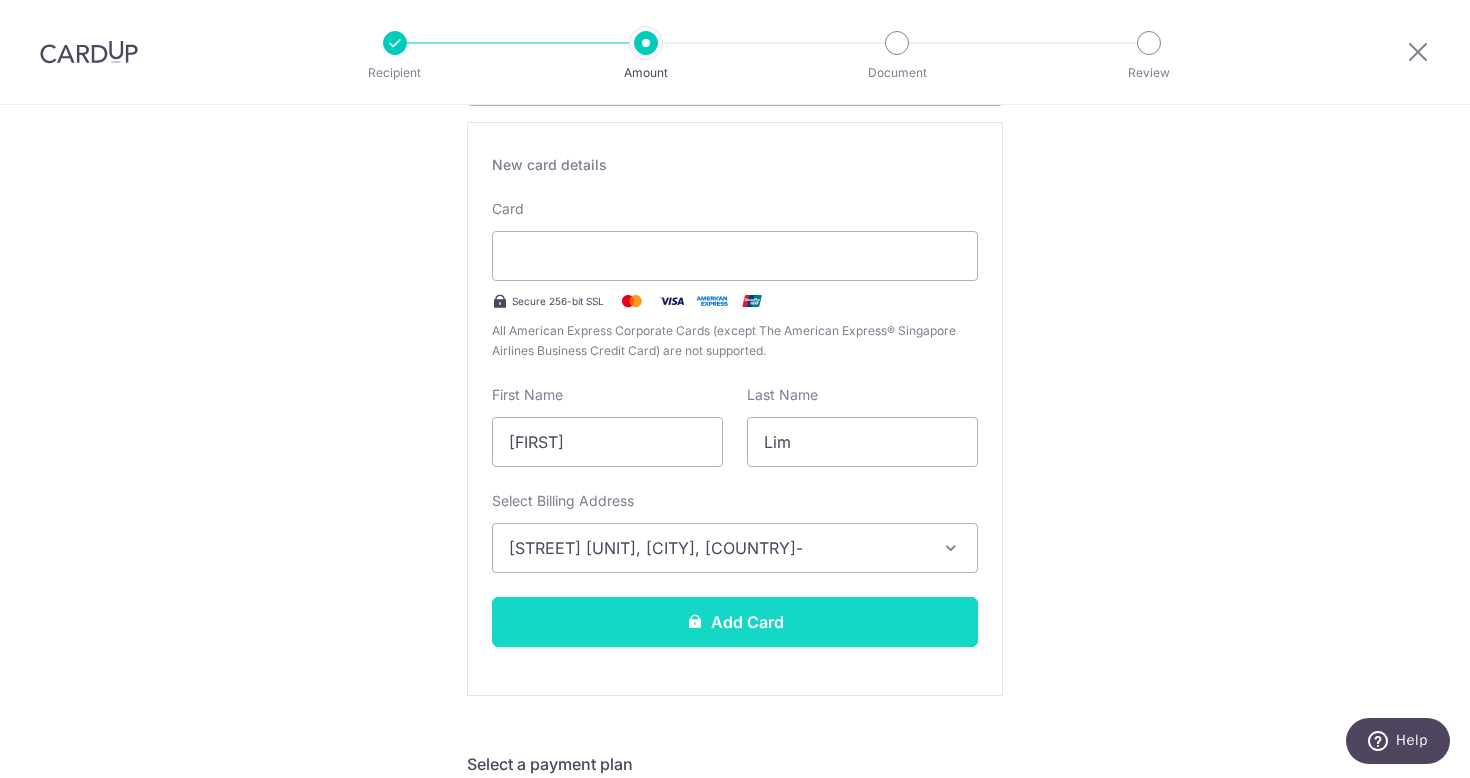 click on "Add Card" at bounding box center (735, 622) 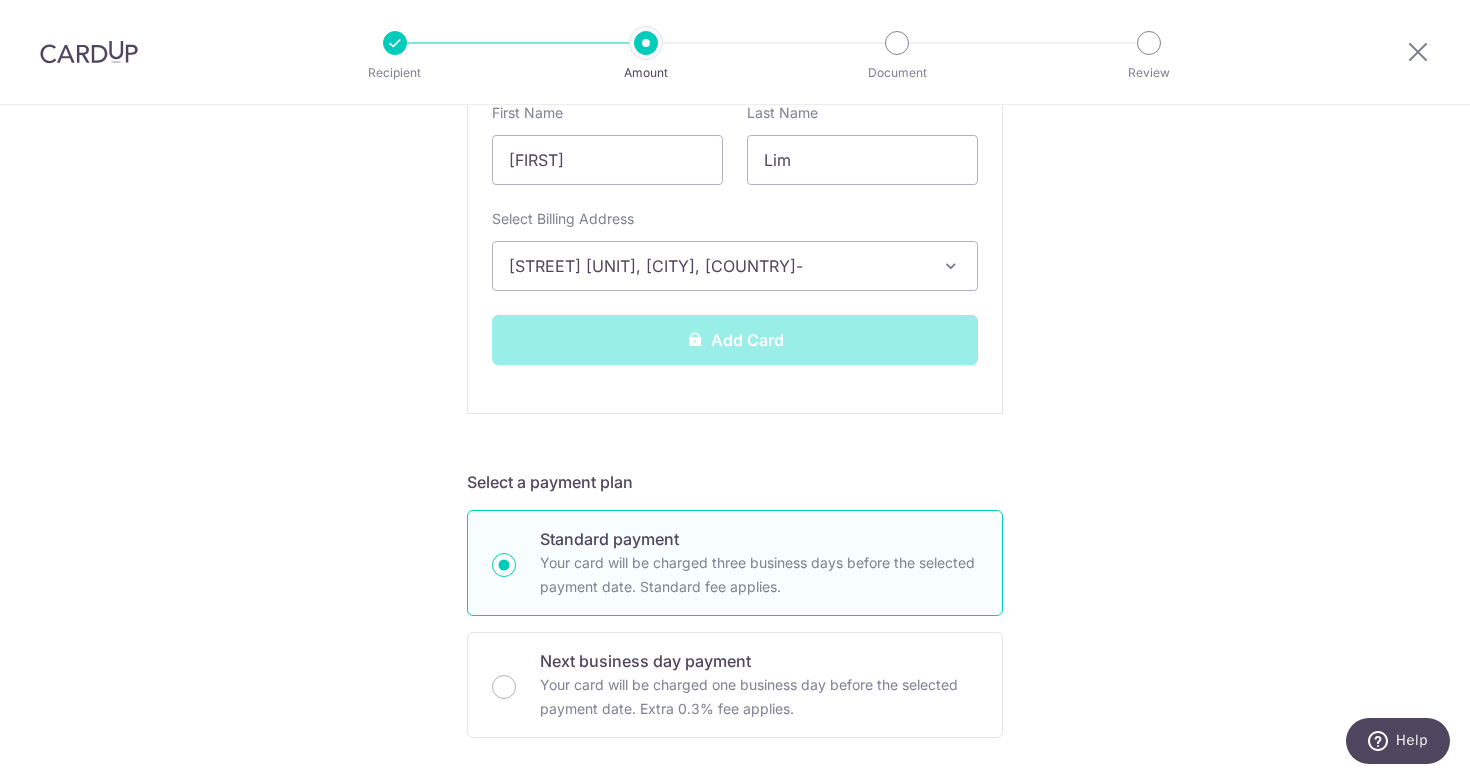 scroll, scrollTop: 705, scrollLeft: 0, axis: vertical 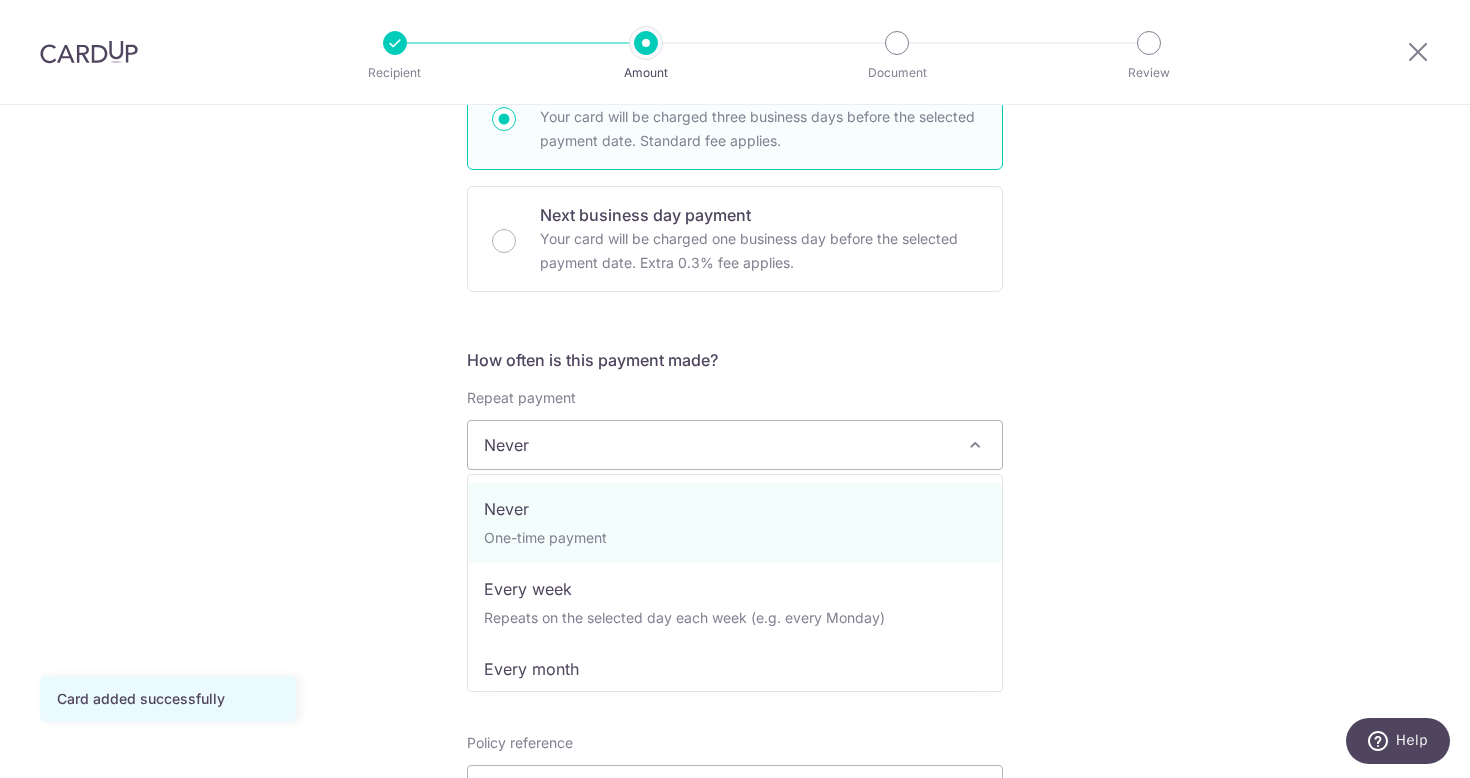 click on "Never" at bounding box center (735, 445) 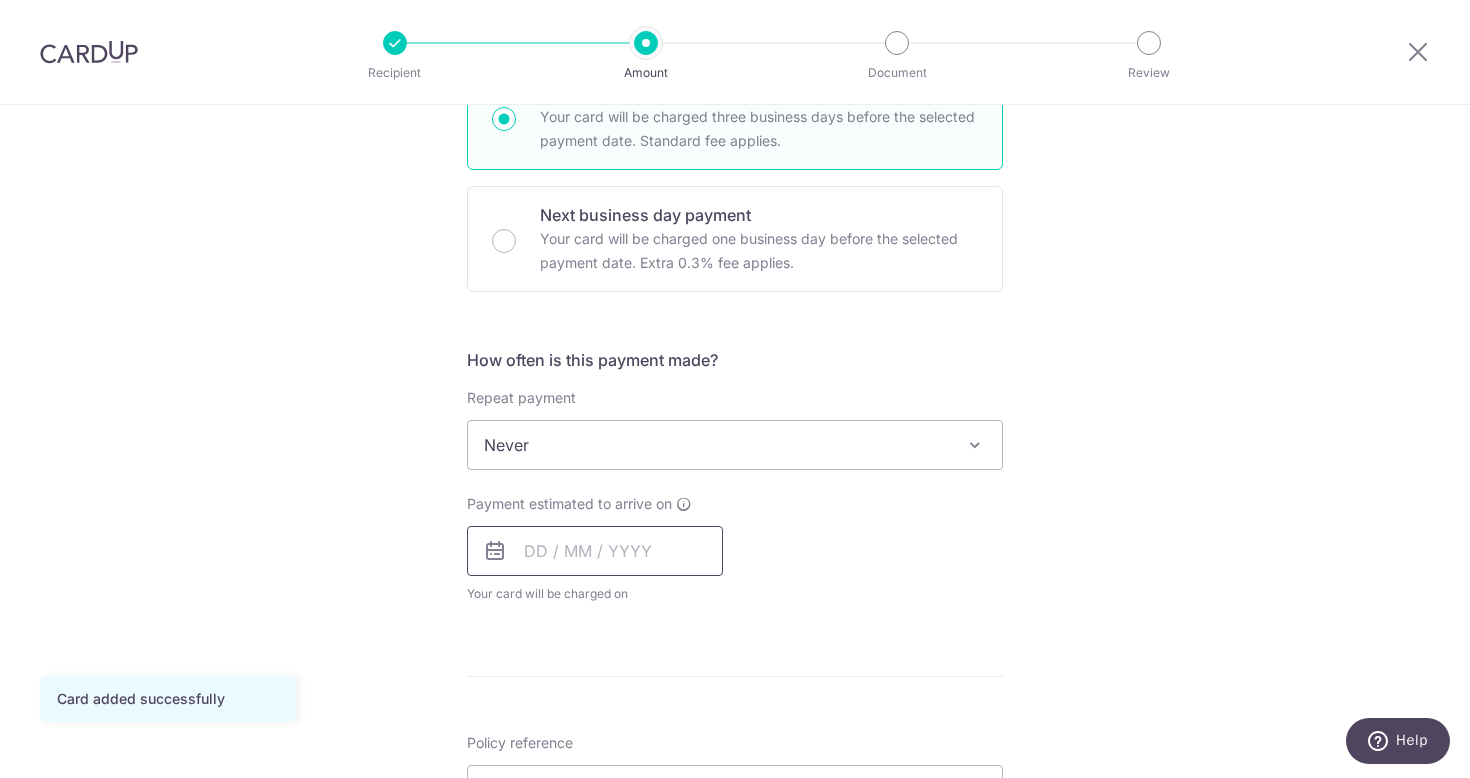 click at bounding box center (595, 551) 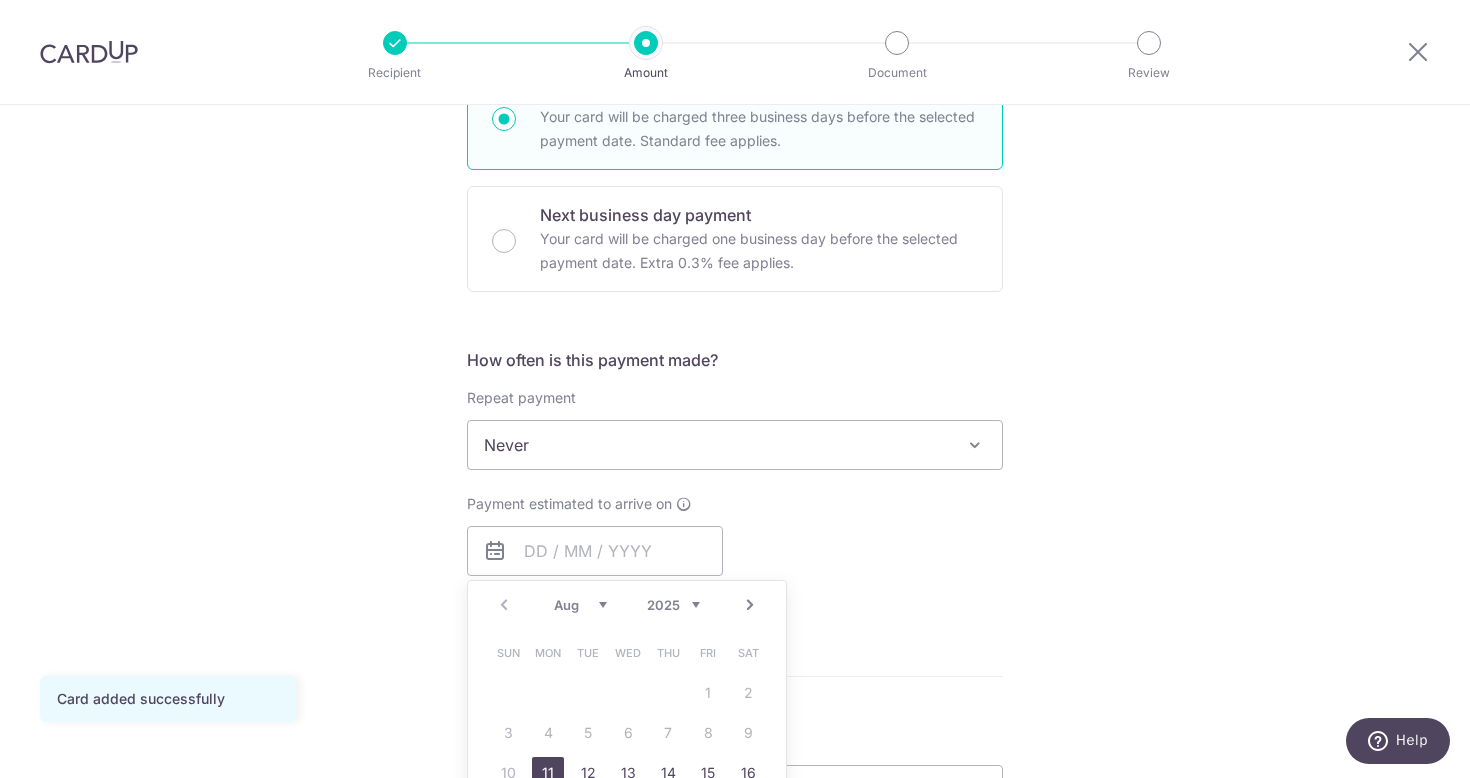 click on "Tell us more about your payment
Enter payment amount
SGD
1,823.00
1823.00
Card added successfully
Select Card
**** 2512
Add credit card
Your Cards
**** 2343
**** 2512
Secure 256-bit SSL
Text
New card details
Card" at bounding box center [735, 478] 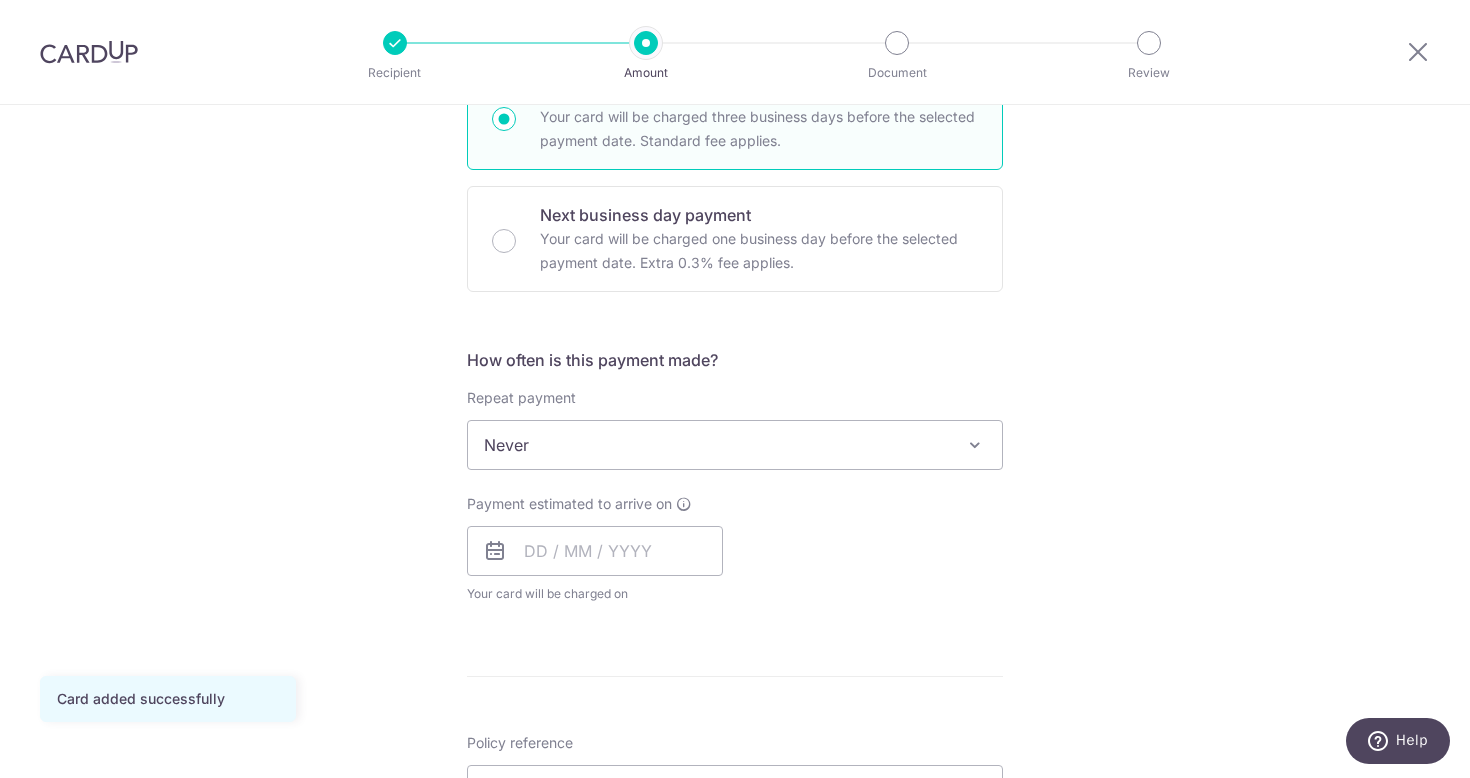 scroll, scrollTop: 636, scrollLeft: 0, axis: vertical 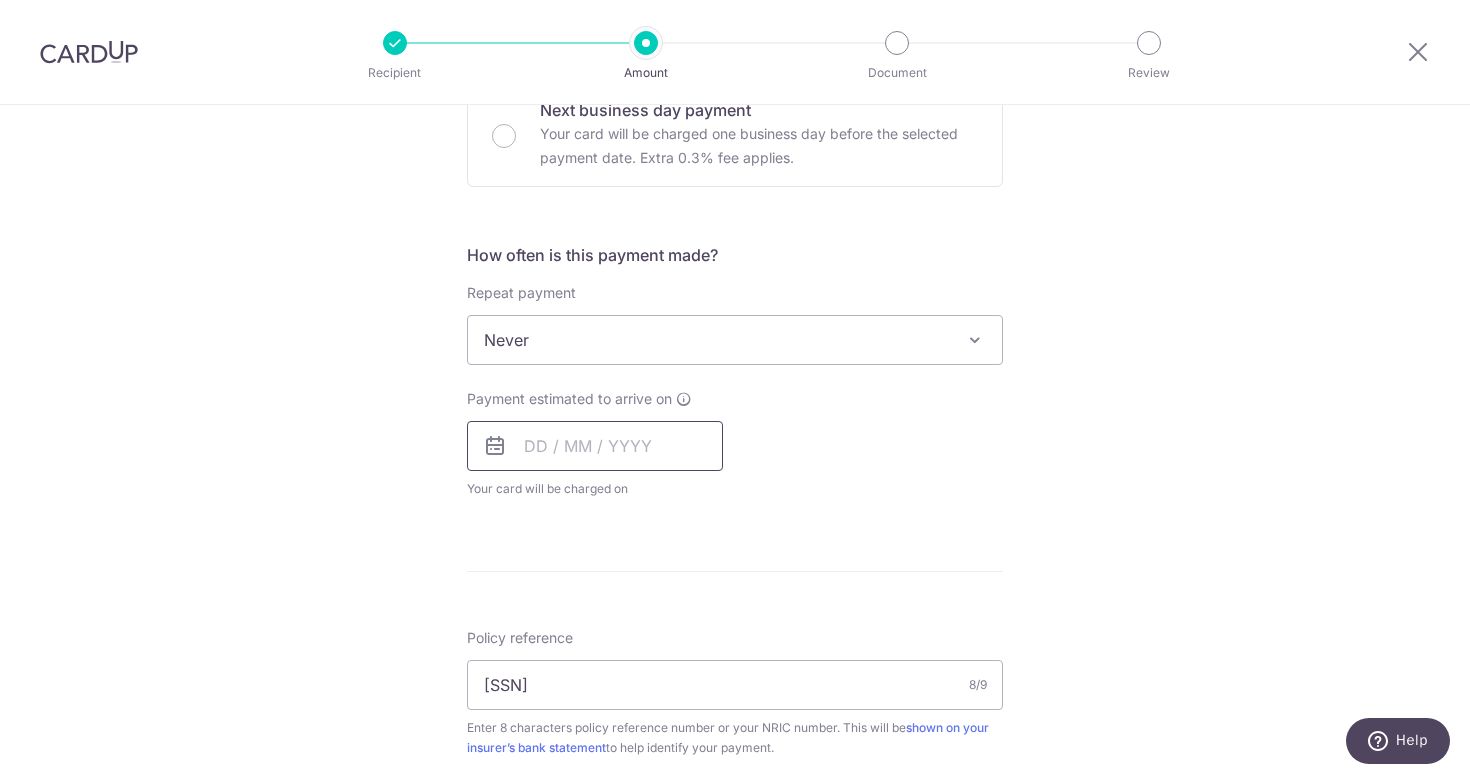 click at bounding box center [595, 446] 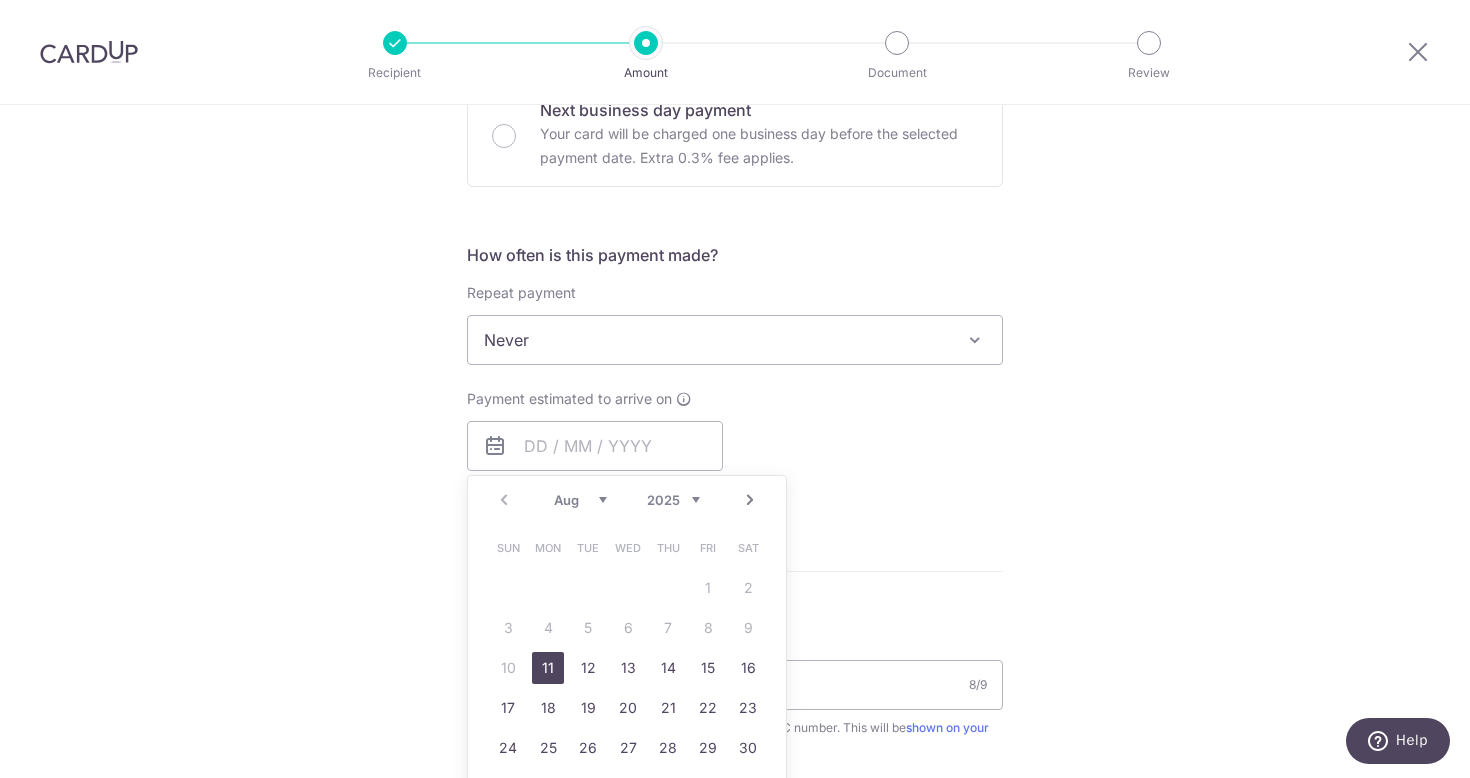 click on "11" at bounding box center [548, 668] 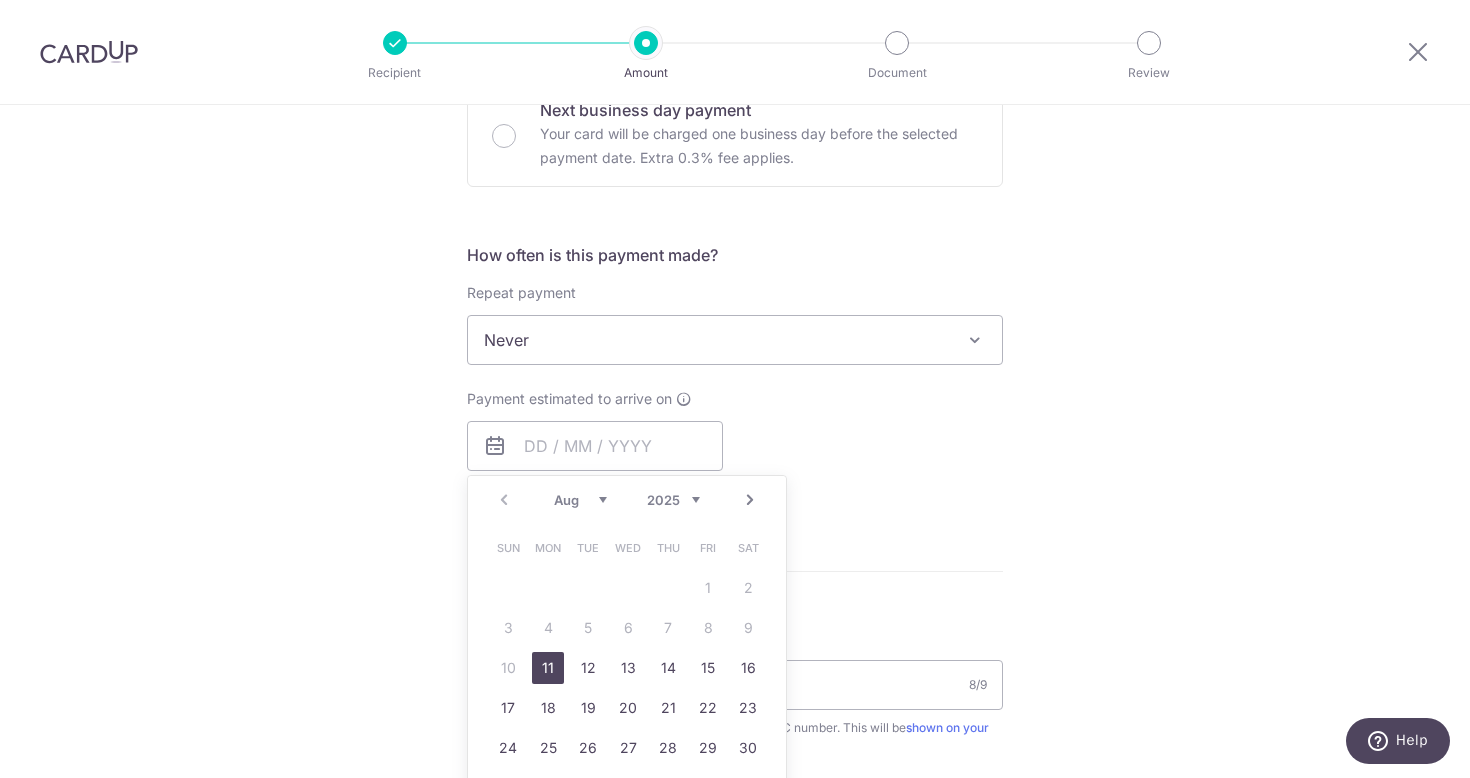 type on "11/08/2025" 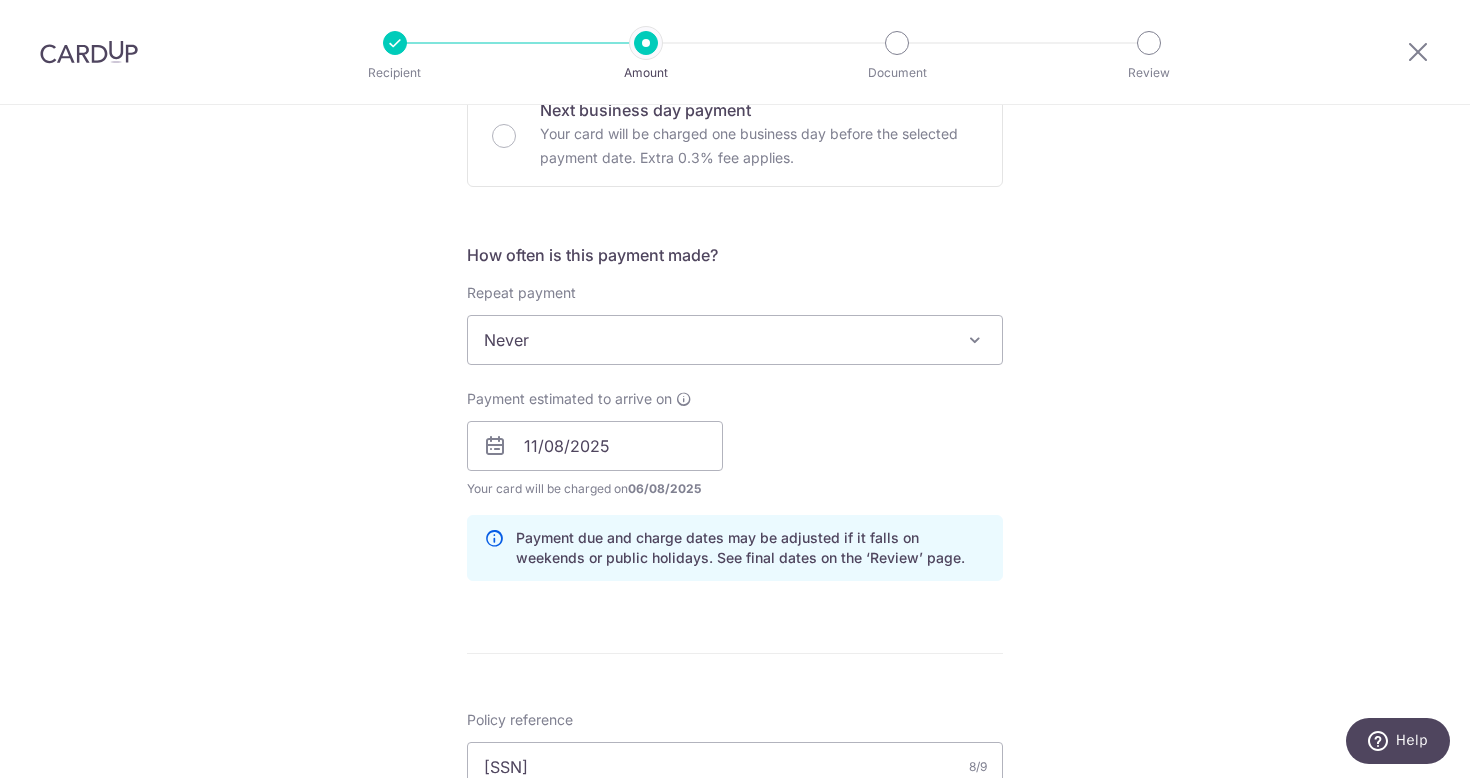 click on "Tell us more about your payment
Enter payment amount
SGD
1,823.00
1823.00
Card added successfully
Select Card
**** 2512
Add credit card
Your Cards
**** 2343
**** 2512
Secure 256-bit SSL
Text
New card details
Card" at bounding box center [735, 414] 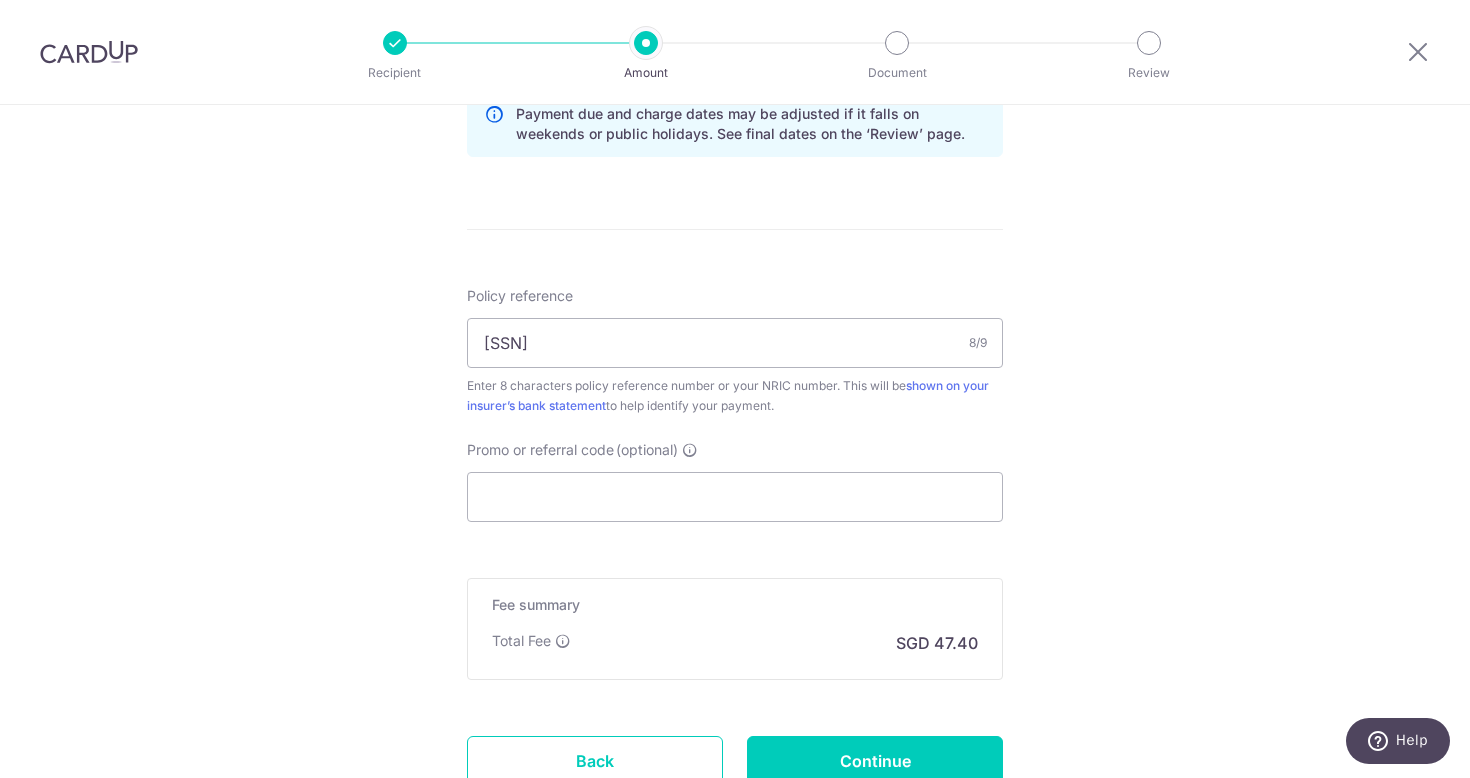 scroll, scrollTop: 1138, scrollLeft: 0, axis: vertical 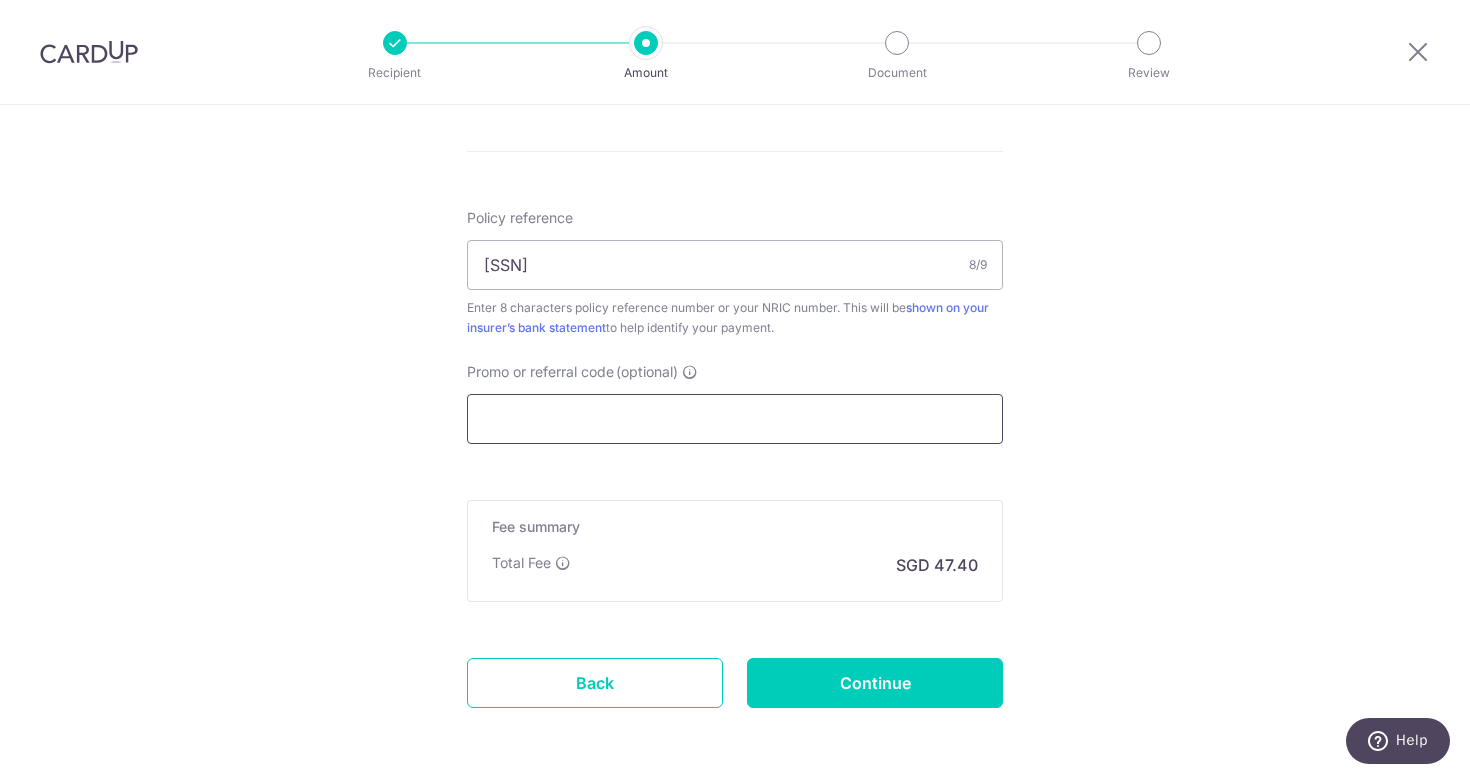 click on "Promo or referral code
(optional)" at bounding box center (735, 419) 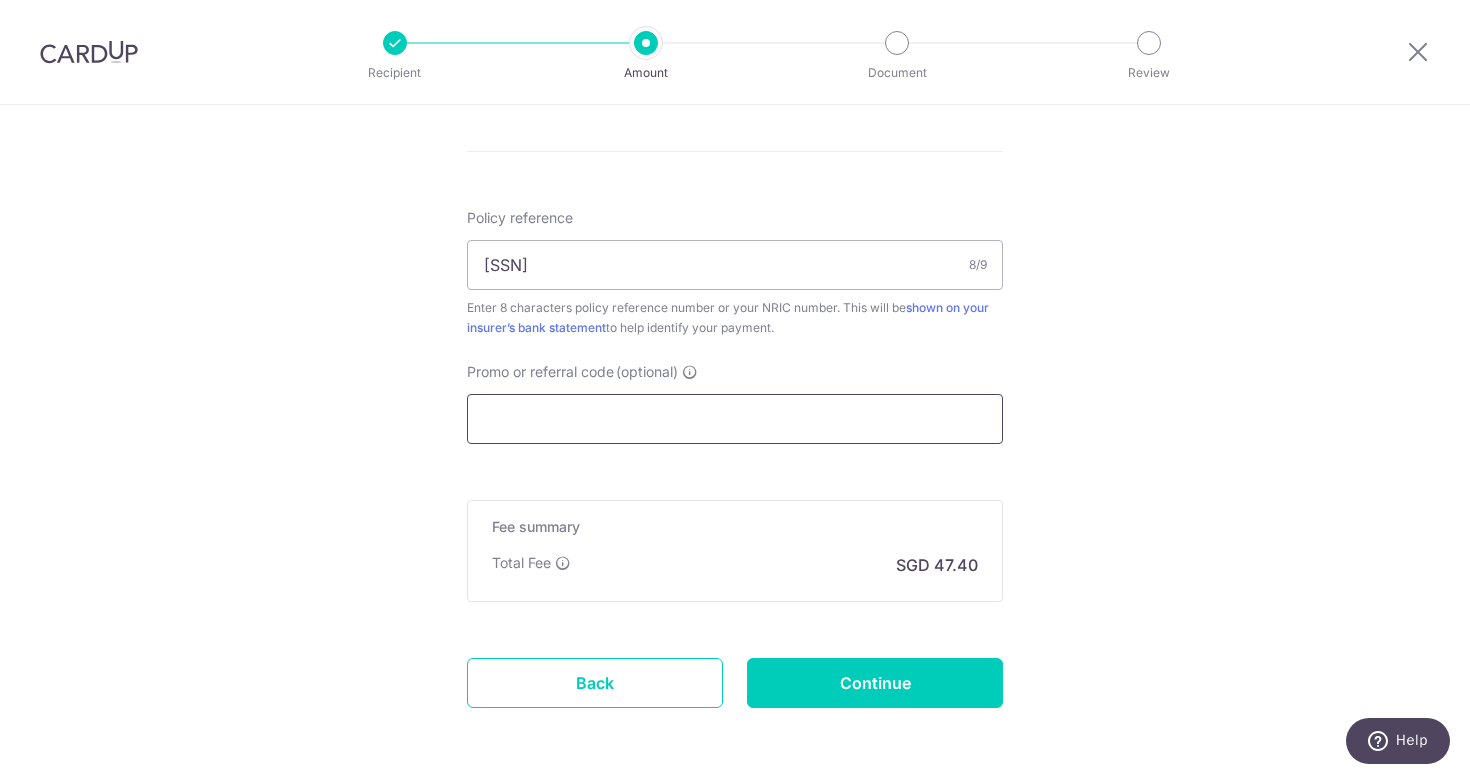 paste on "OFF225" 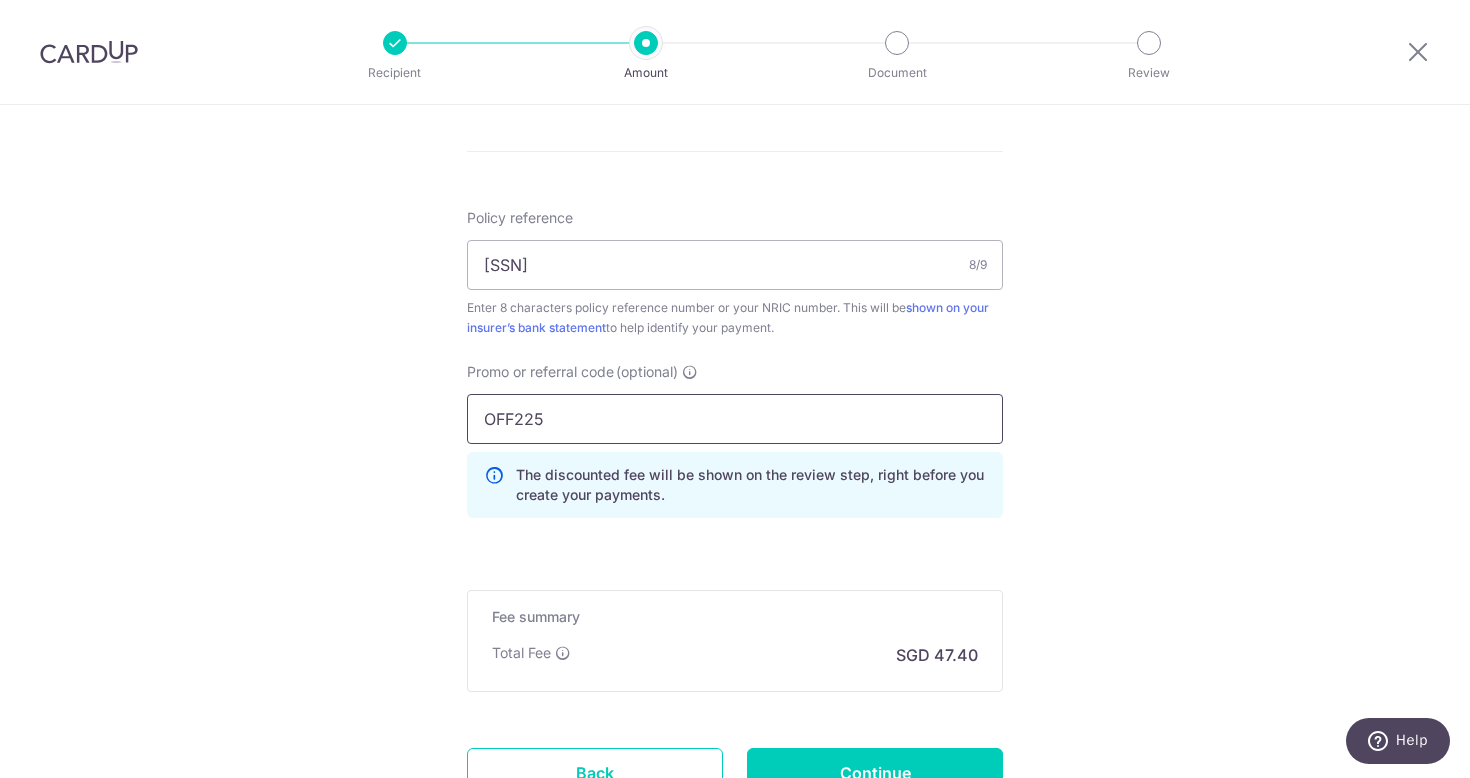 type on "OFF225" 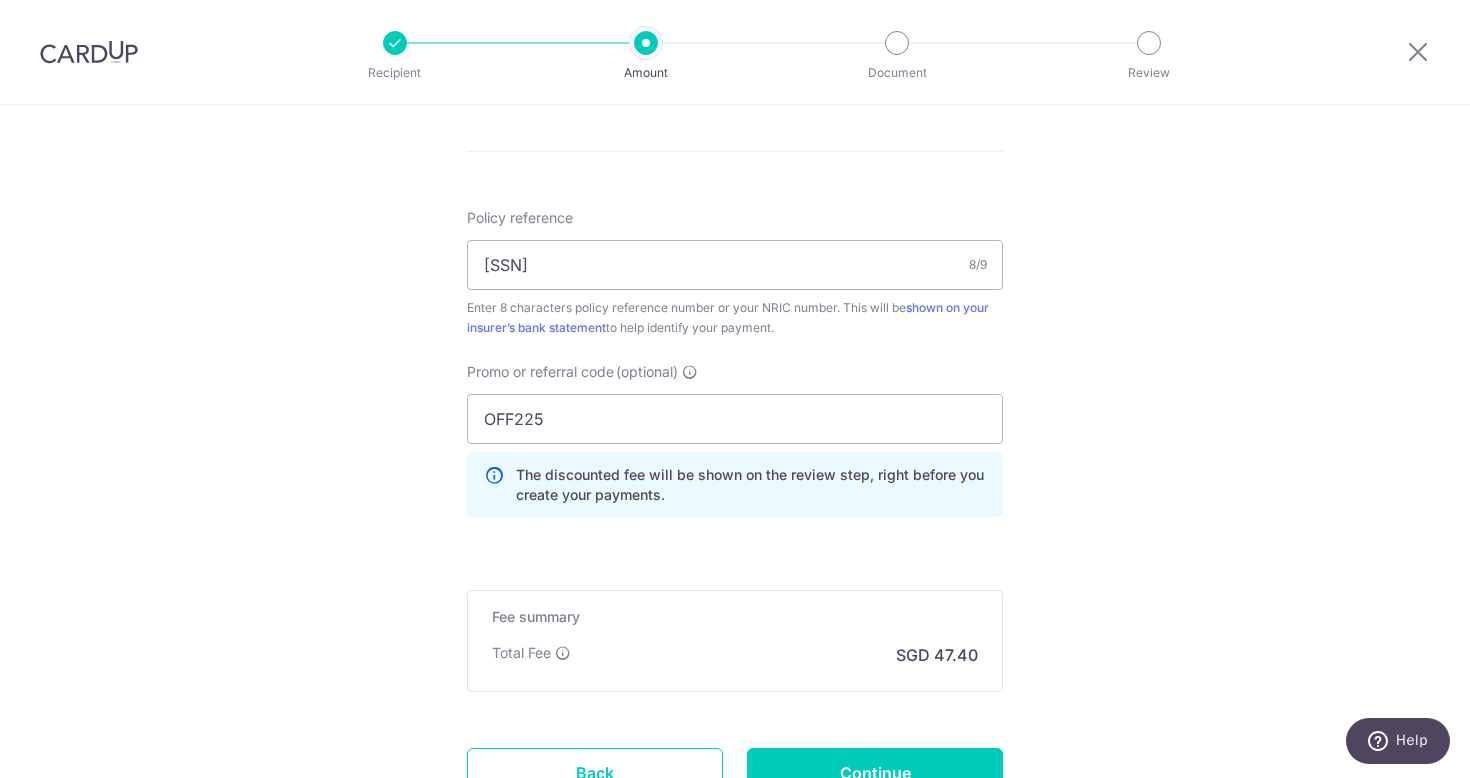 click on "Tell us more about your payment
Enter payment amount
SGD
1,823.00
1823.00
Card added successfully
Select Card
**** 2512
Add credit card
Your Cards
**** 2343
**** 2512
Secure 256-bit SSL
Text
New card details
Card" at bounding box center (735, -43) 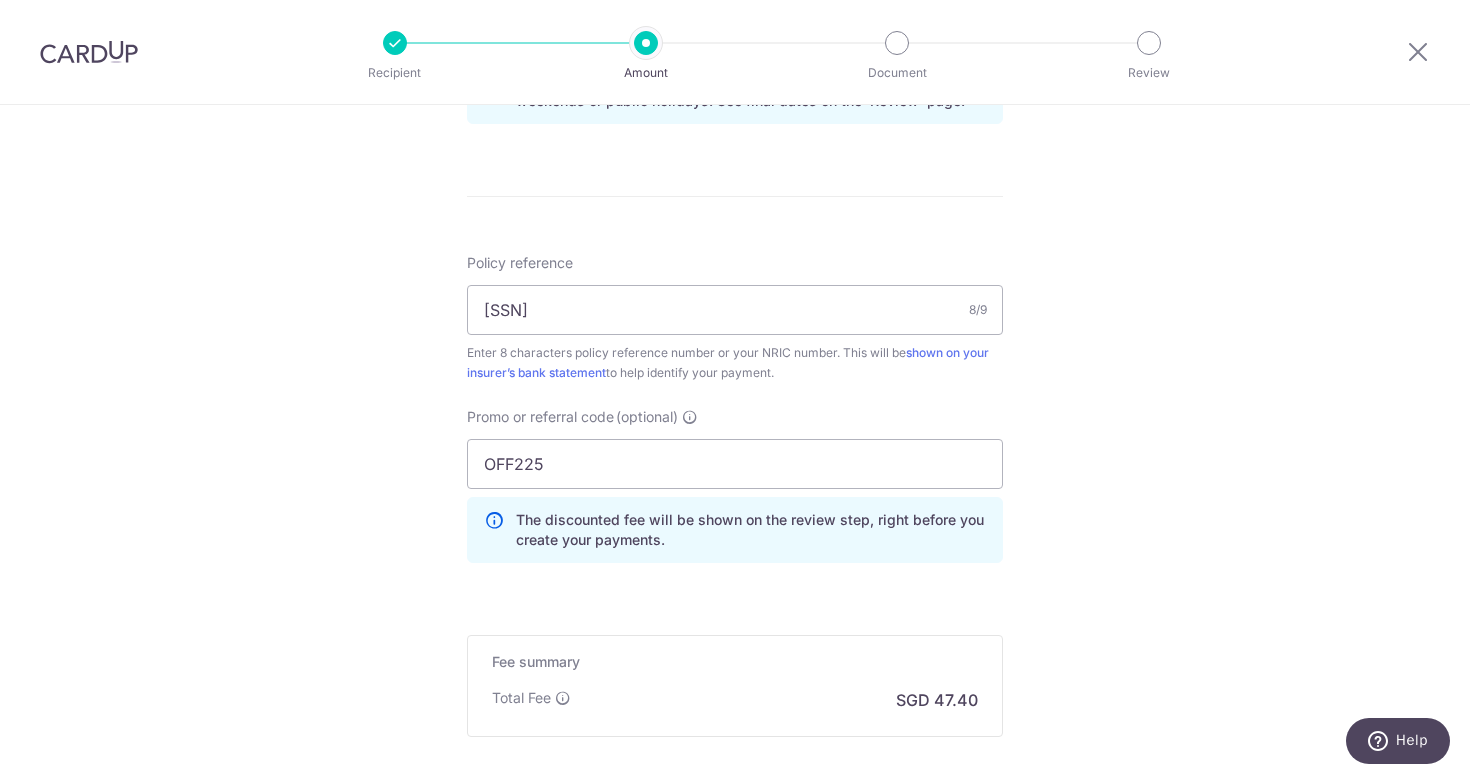 scroll, scrollTop: 1308, scrollLeft: 0, axis: vertical 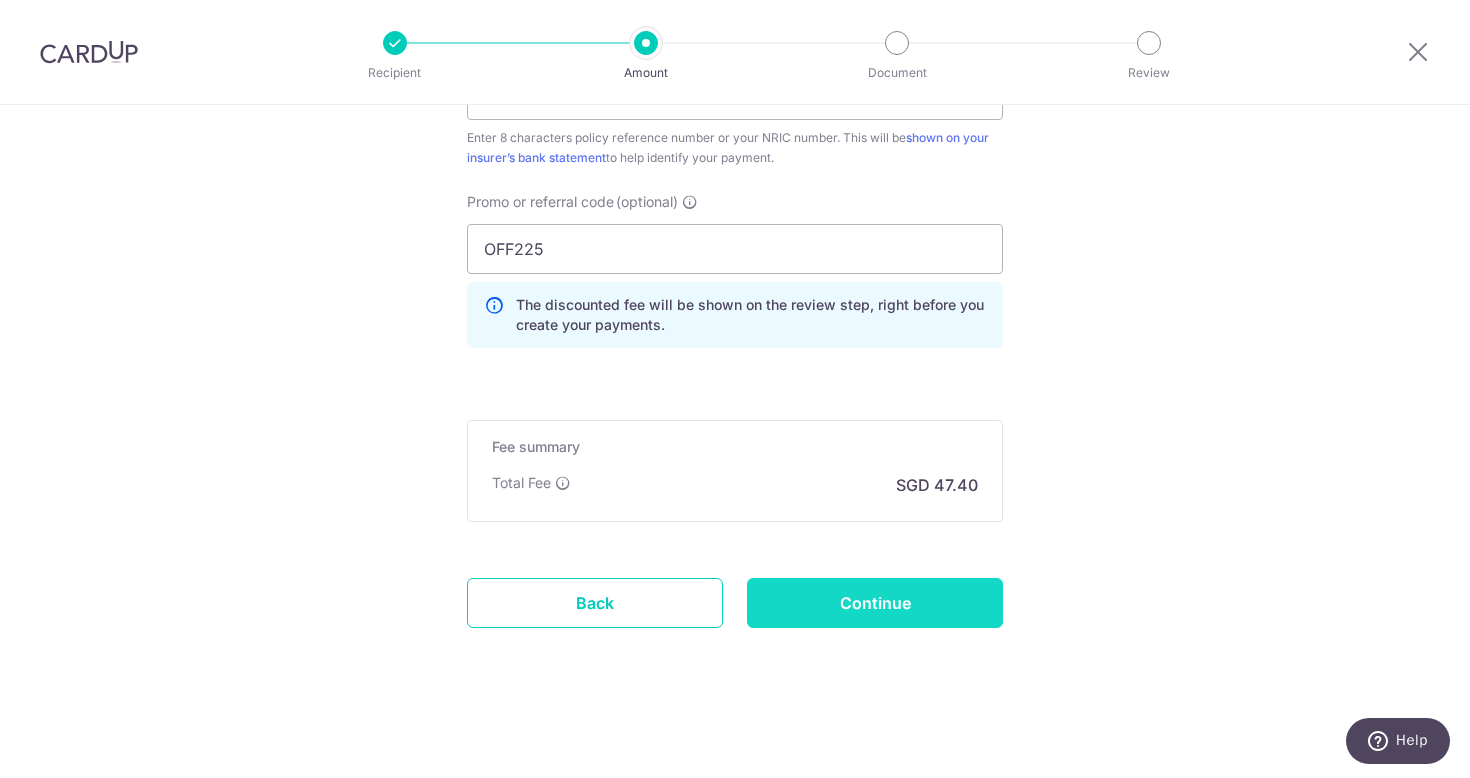 click on "Continue" at bounding box center [875, 603] 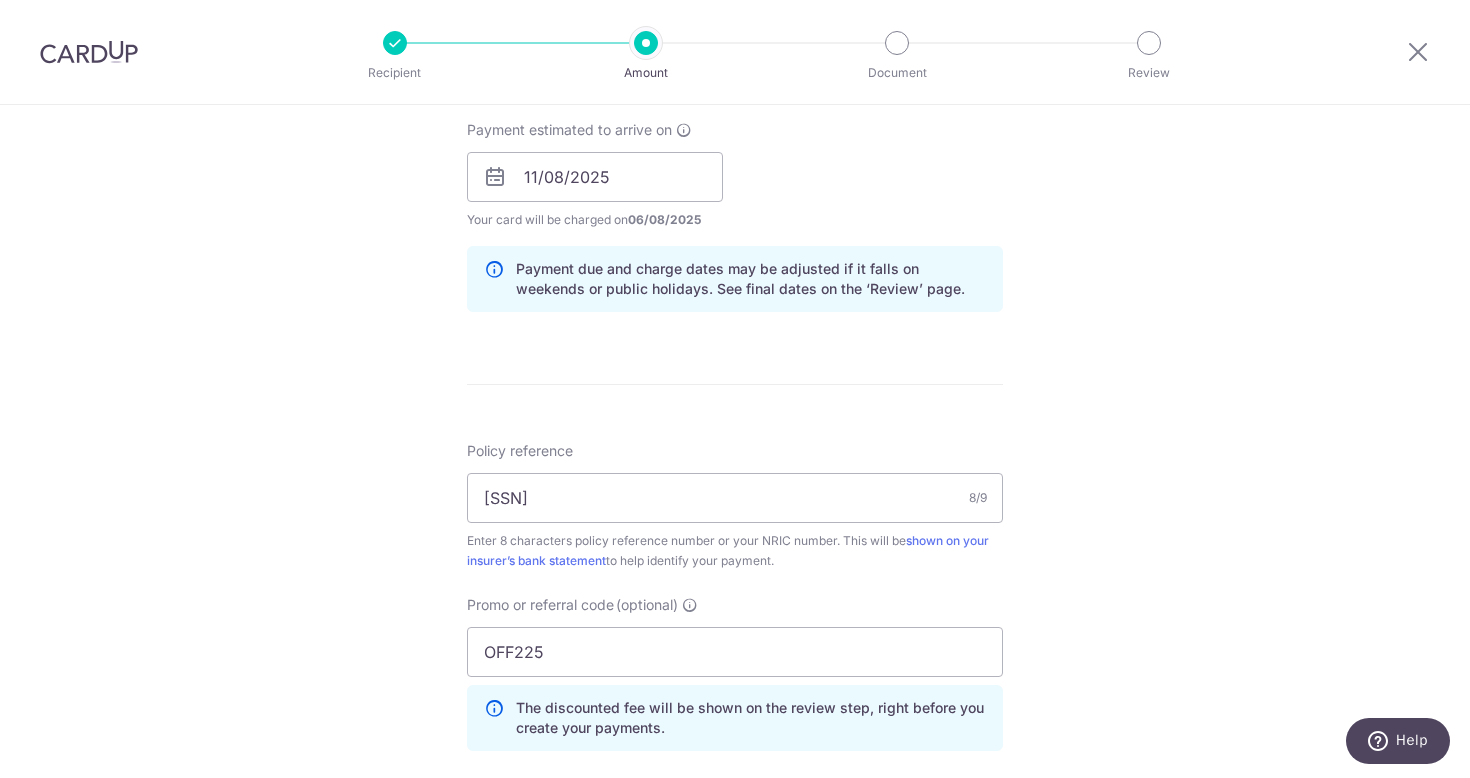 scroll, scrollTop: 904, scrollLeft: 0, axis: vertical 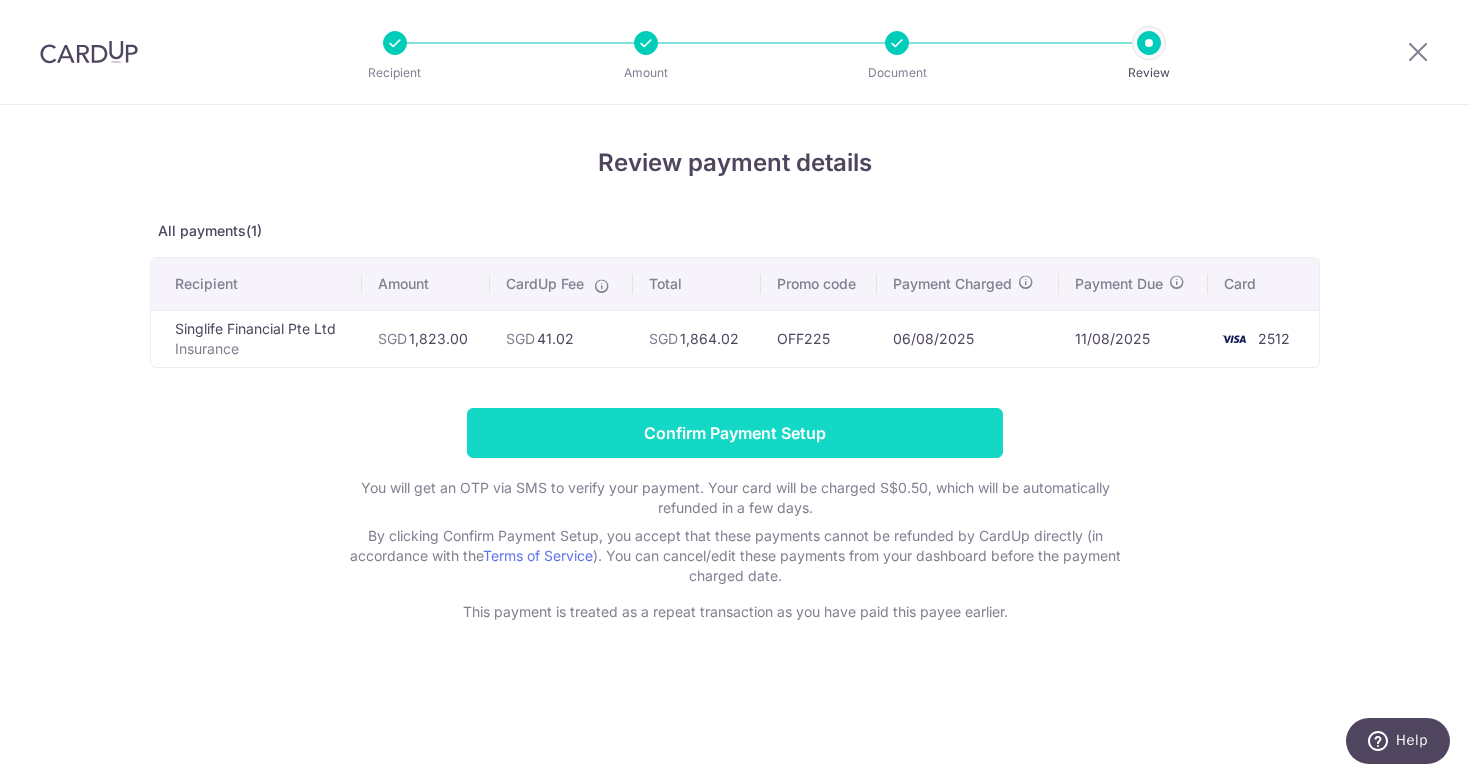 click on "Confirm Payment Setup" at bounding box center (735, 433) 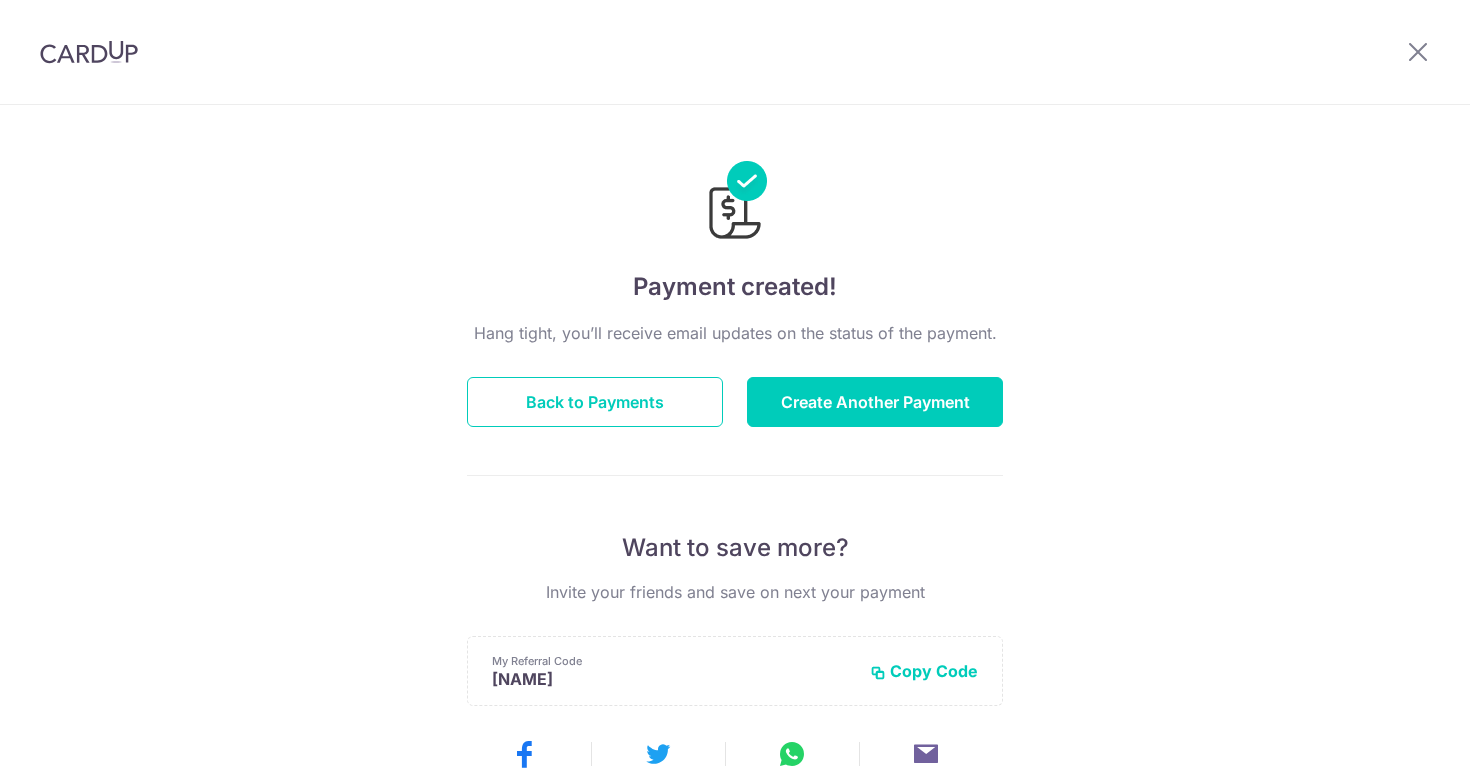 scroll, scrollTop: 0, scrollLeft: 0, axis: both 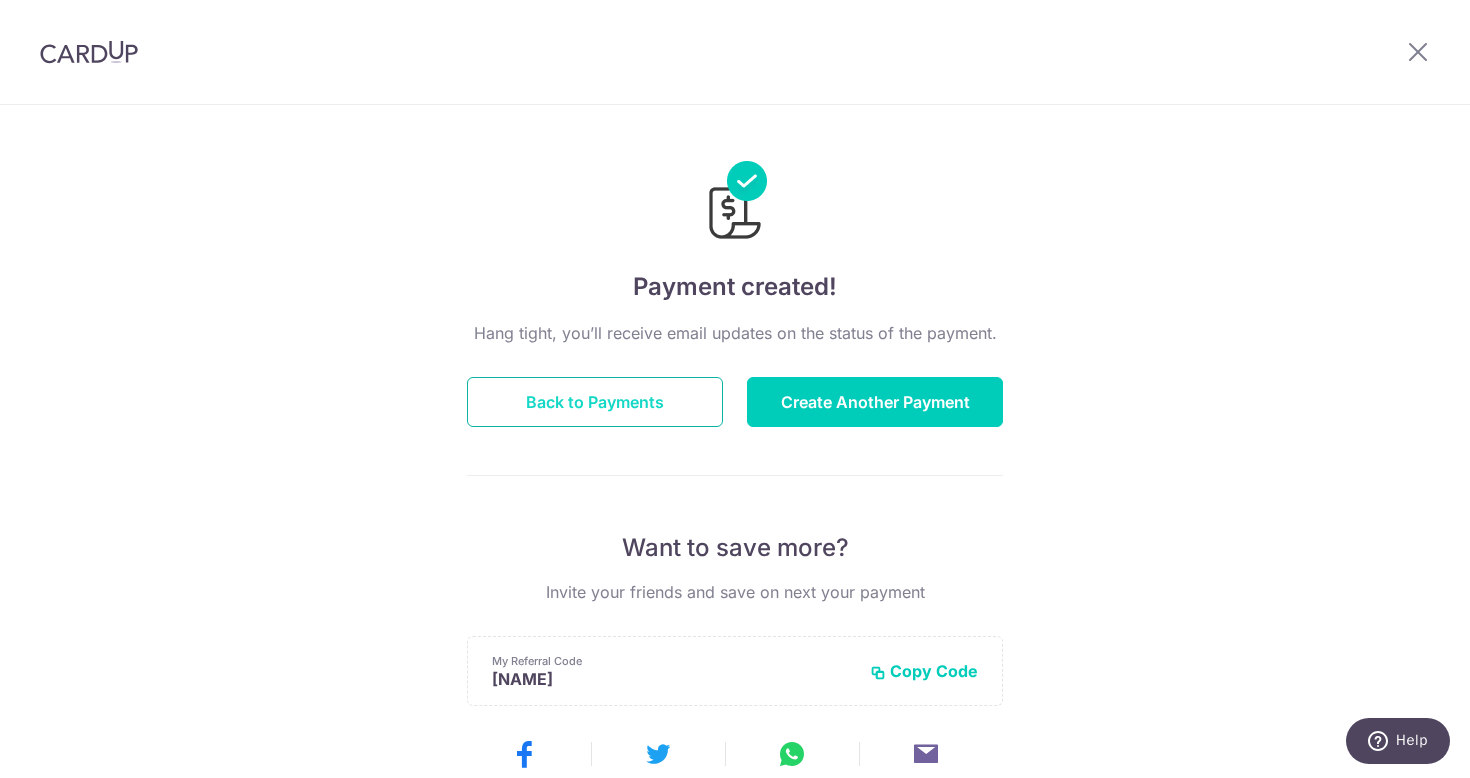 click on "Back to Payments" at bounding box center [595, 402] 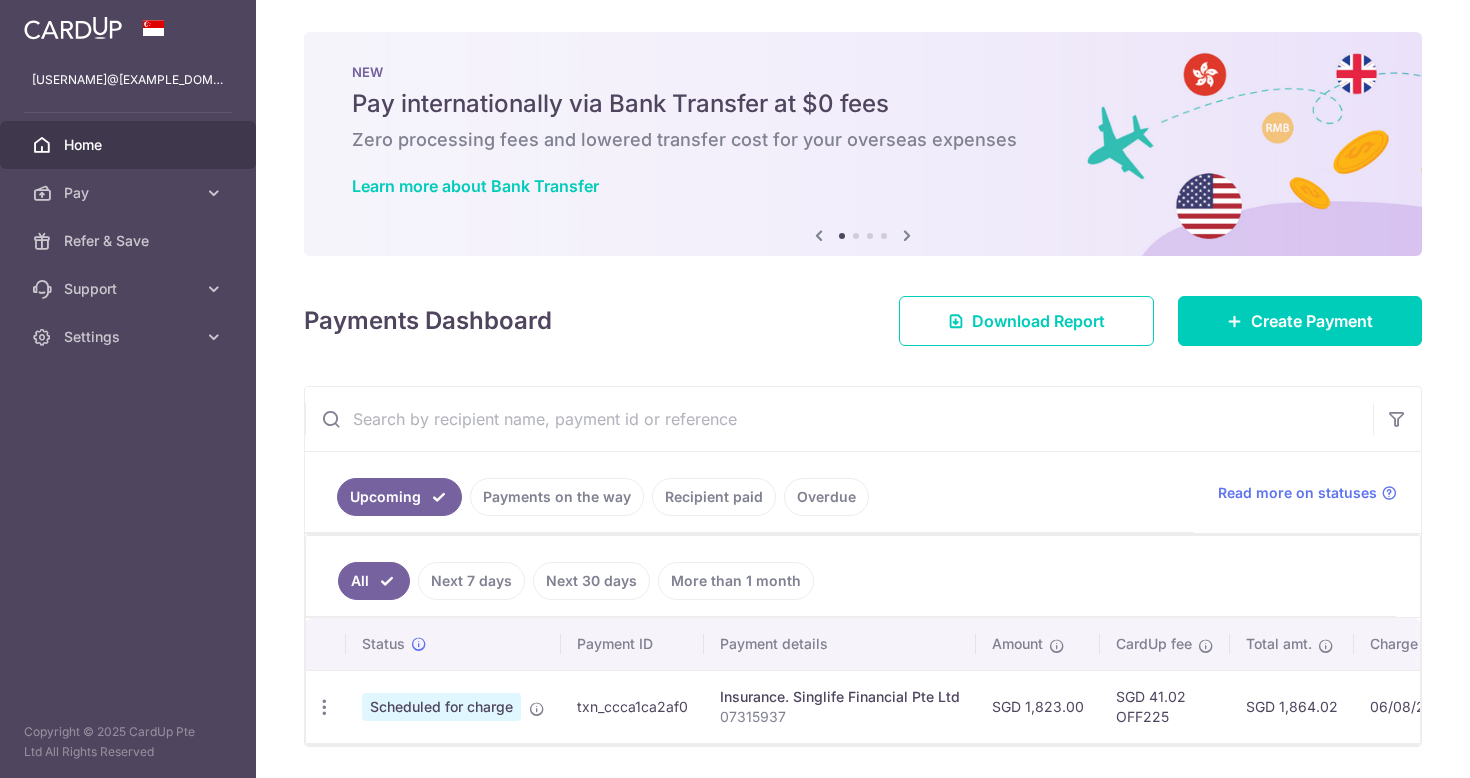 scroll, scrollTop: 0, scrollLeft: 0, axis: both 